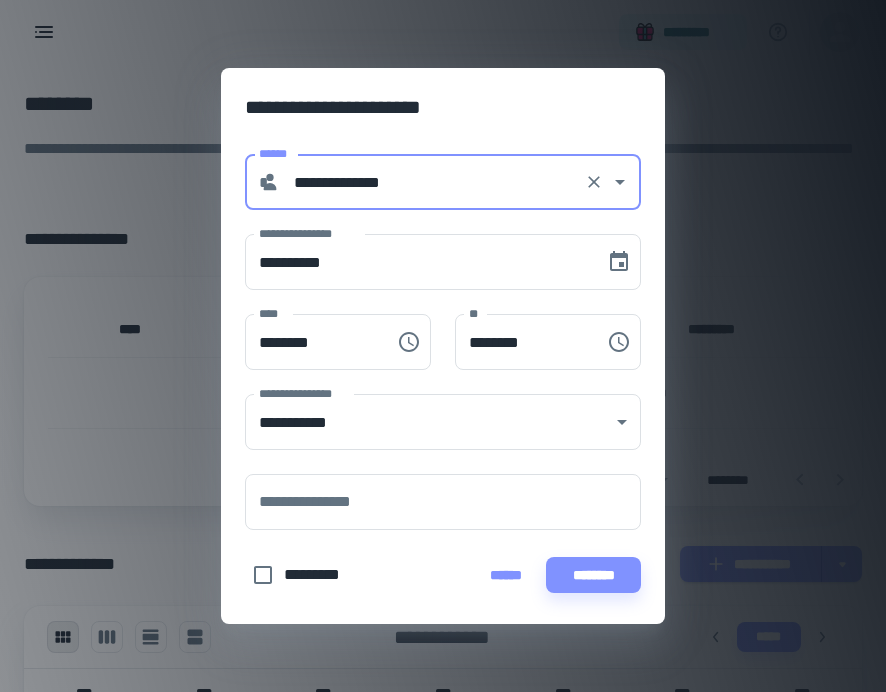 scroll, scrollTop: 511, scrollLeft: 0, axis: vertical 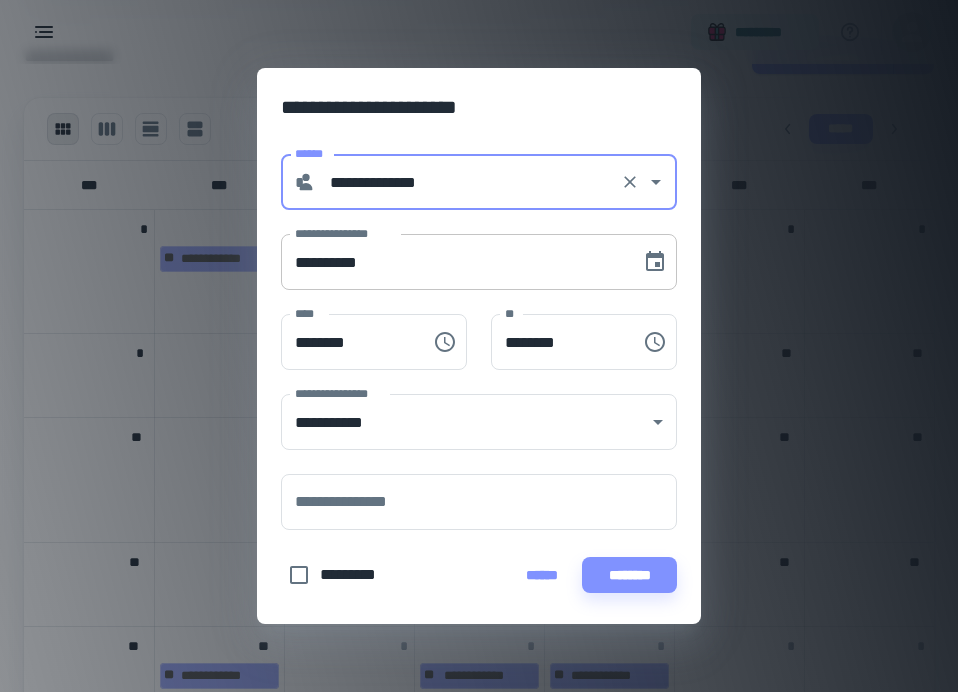 click on "**********" at bounding box center [454, 262] 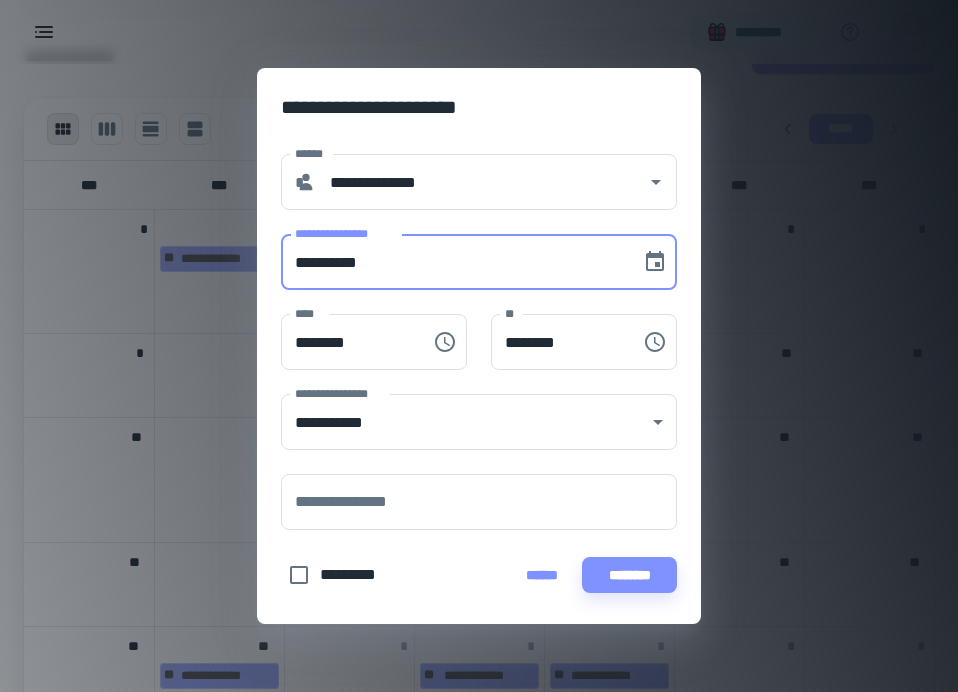 click on "**********" at bounding box center [454, 262] 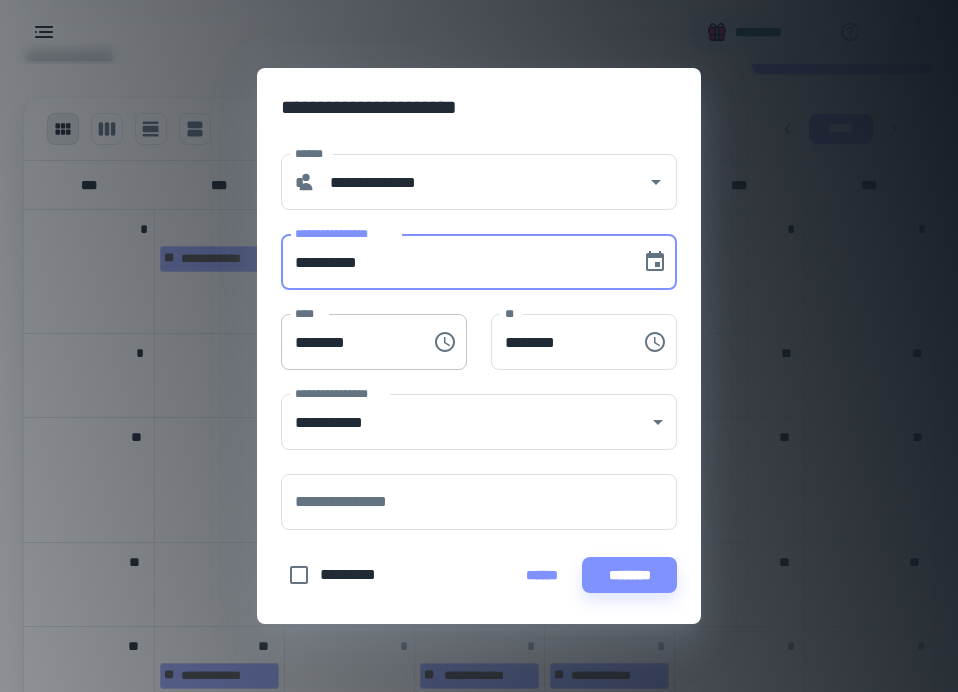 type on "**********" 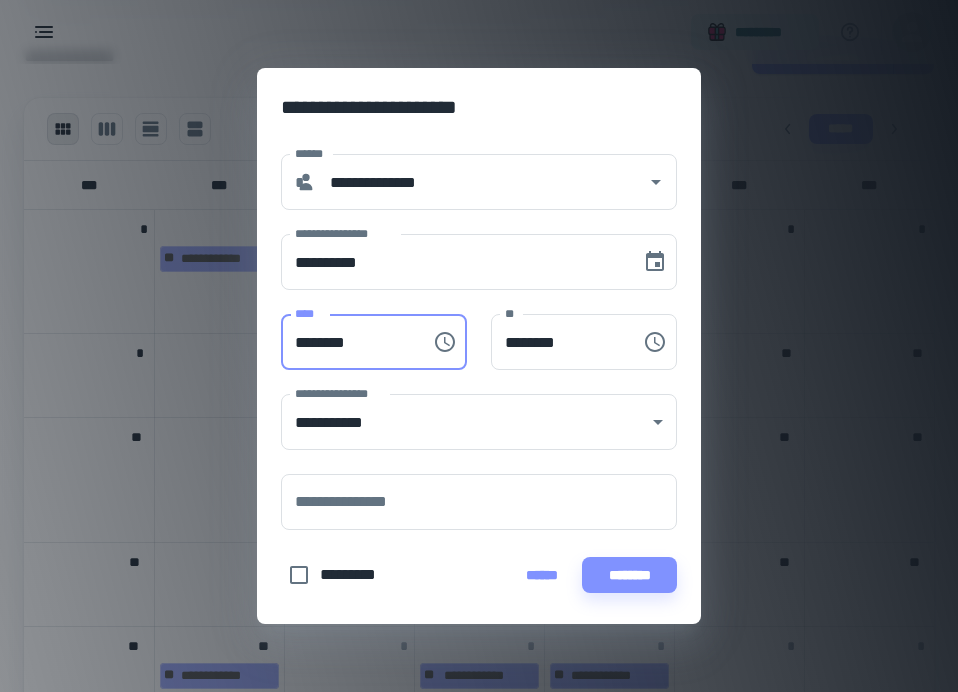 click on "********" at bounding box center [349, 342] 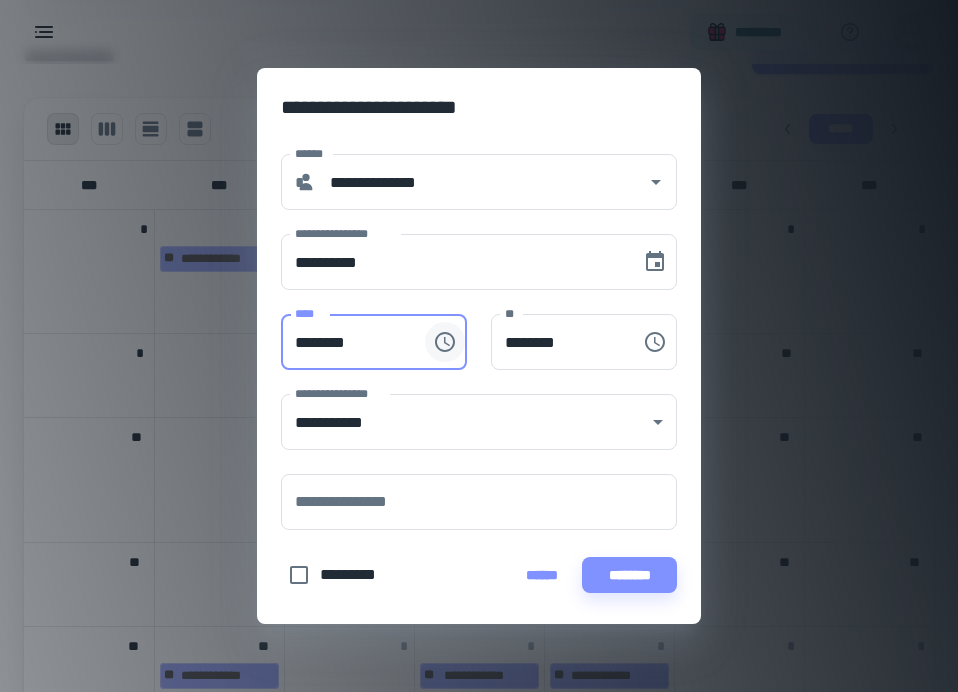 click 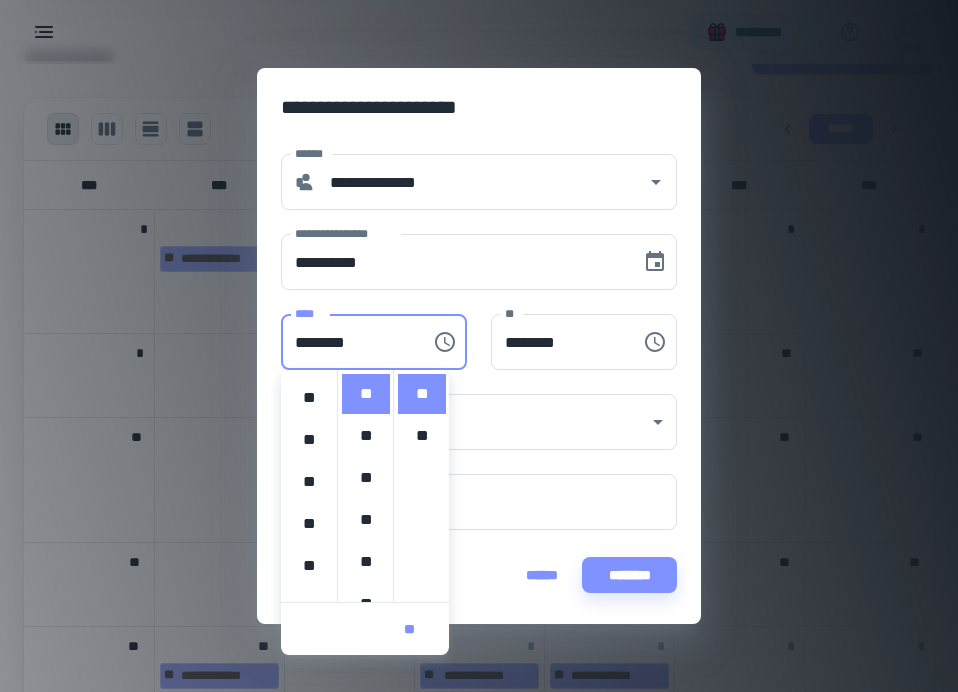 scroll, scrollTop: 2, scrollLeft: 0, axis: vertical 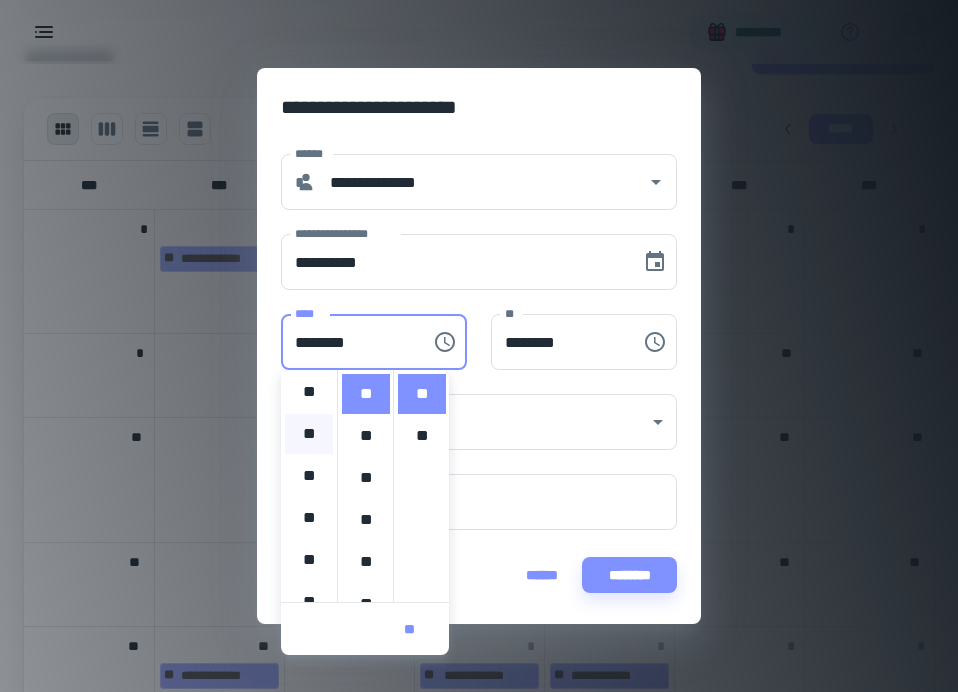 click on "**" at bounding box center (309, 434) 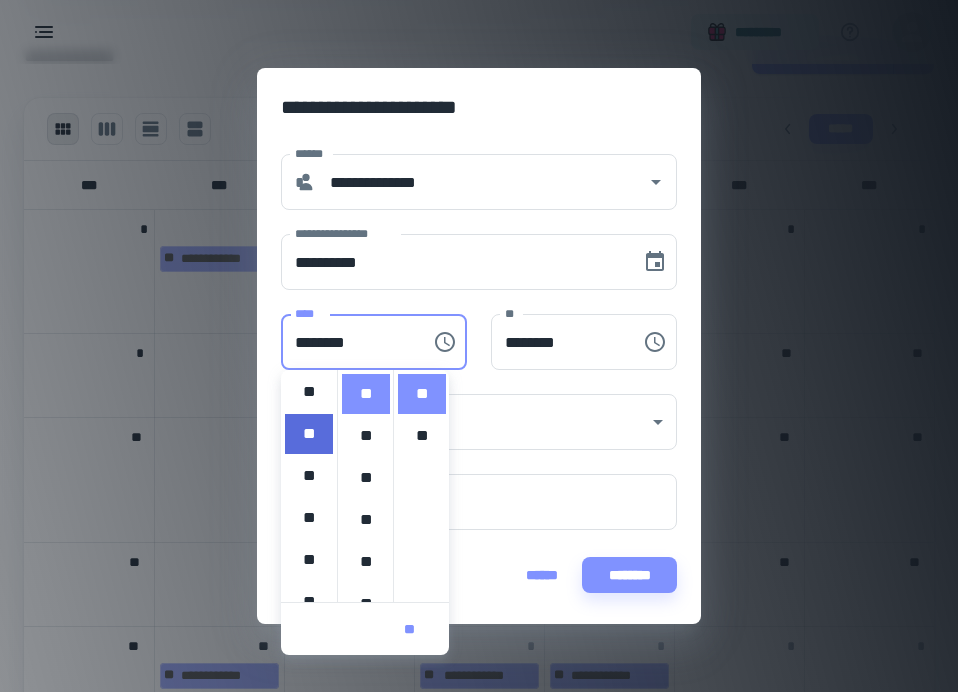 type on "********" 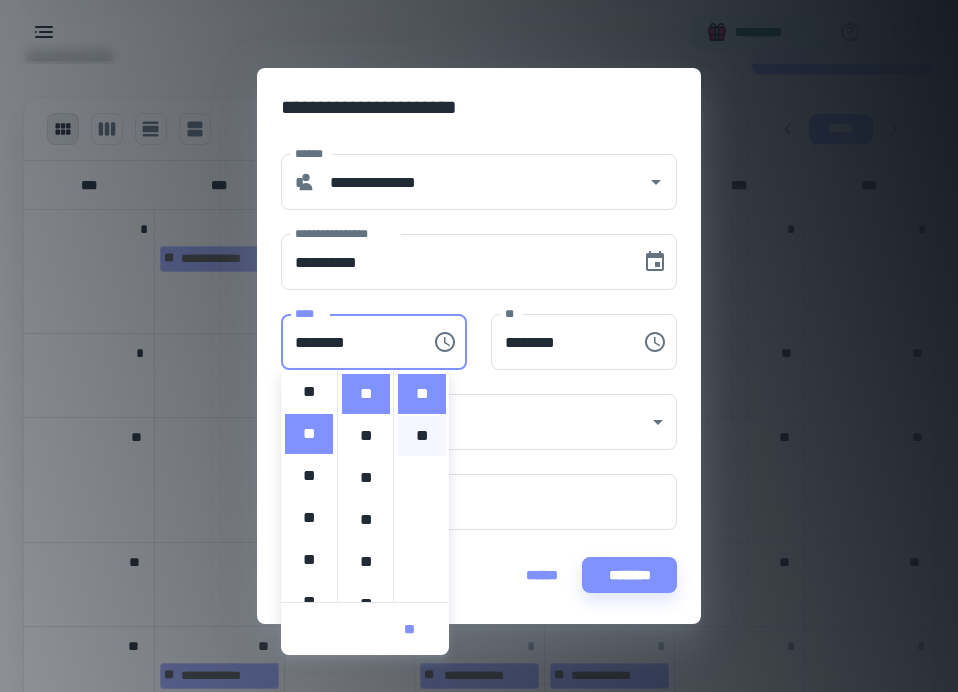 type on "********" 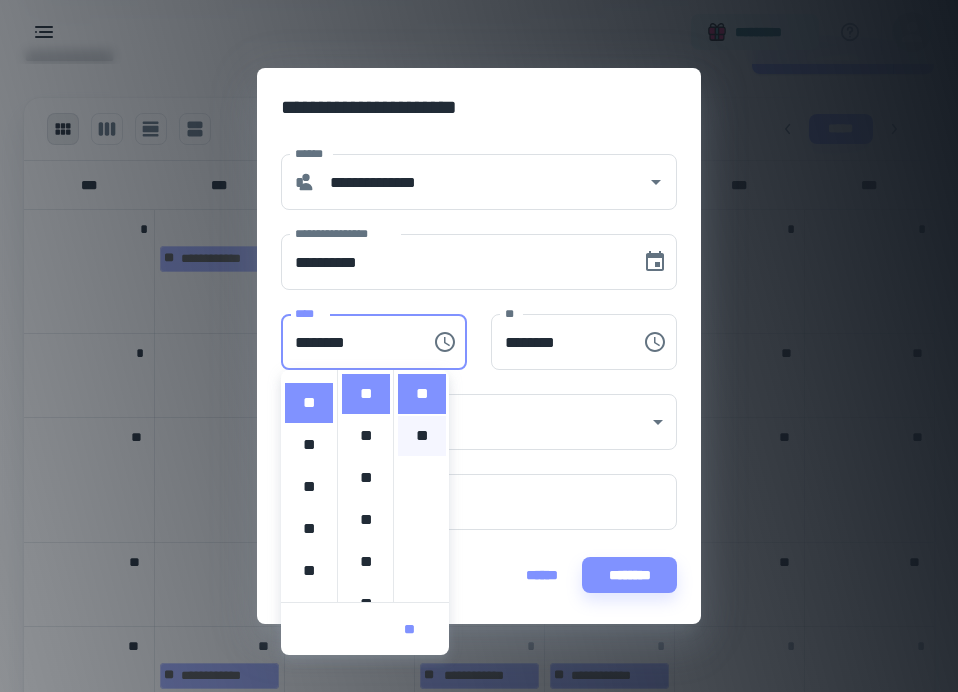scroll, scrollTop: 42, scrollLeft: 0, axis: vertical 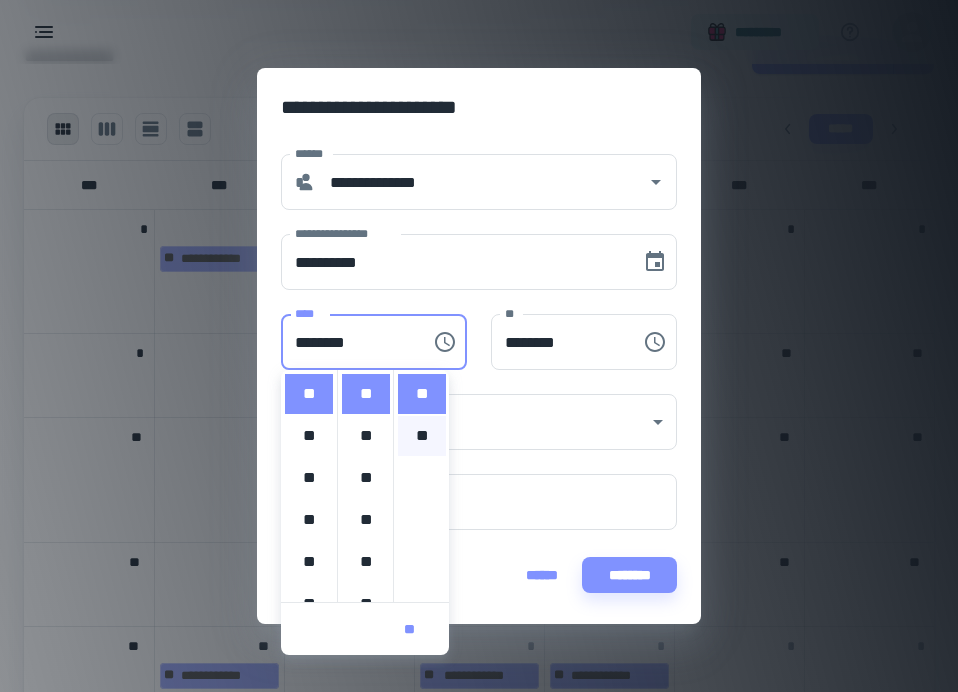 click on "**" at bounding box center [422, 436] 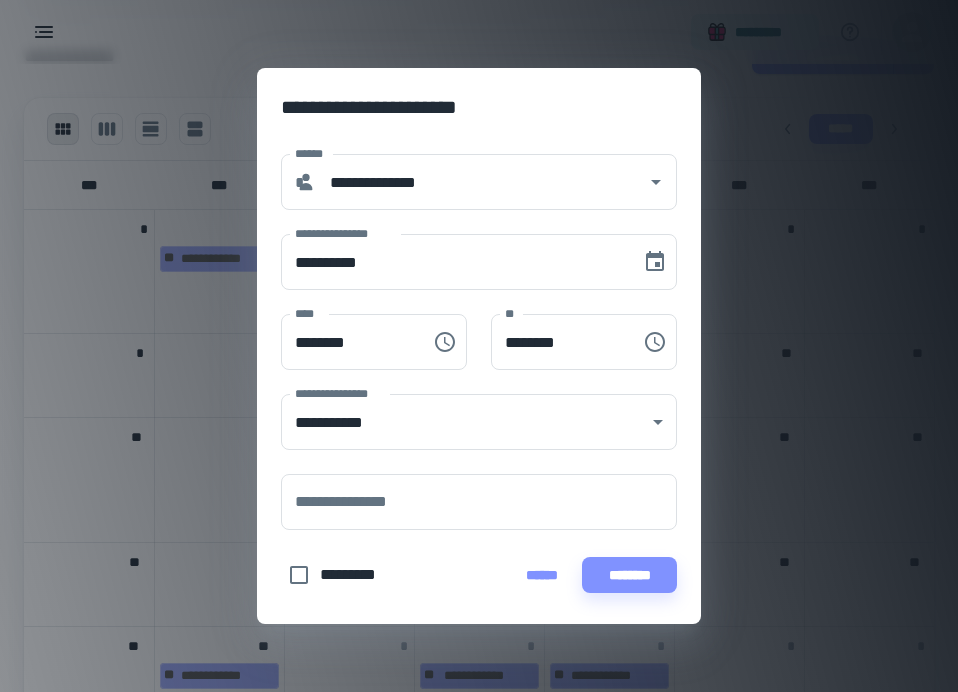 scroll, scrollTop: 42, scrollLeft: 0, axis: vertical 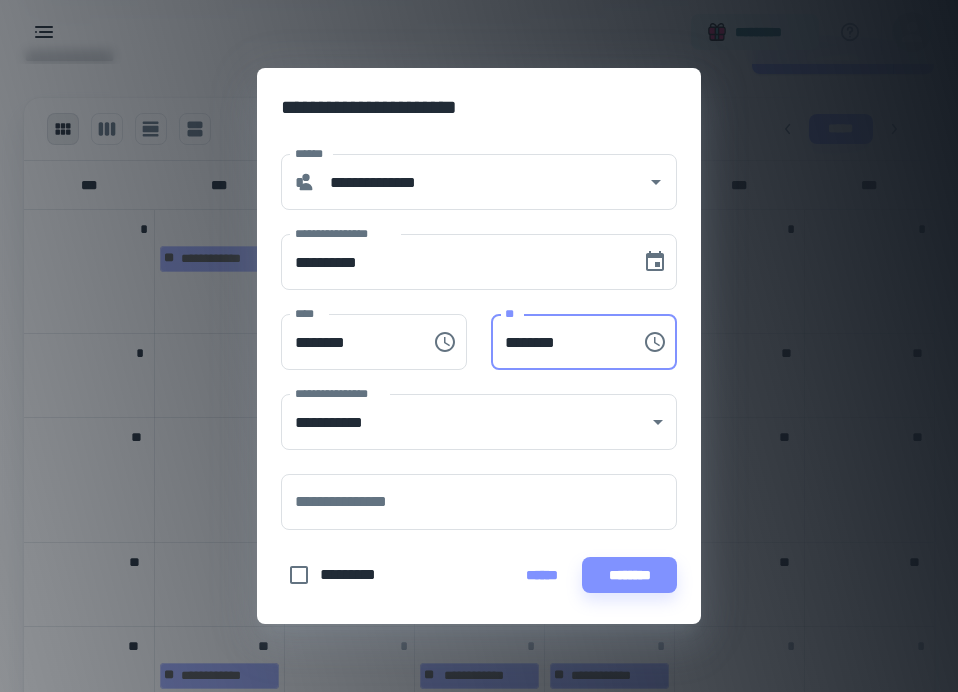 click on "********" at bounding box center (559, 342) 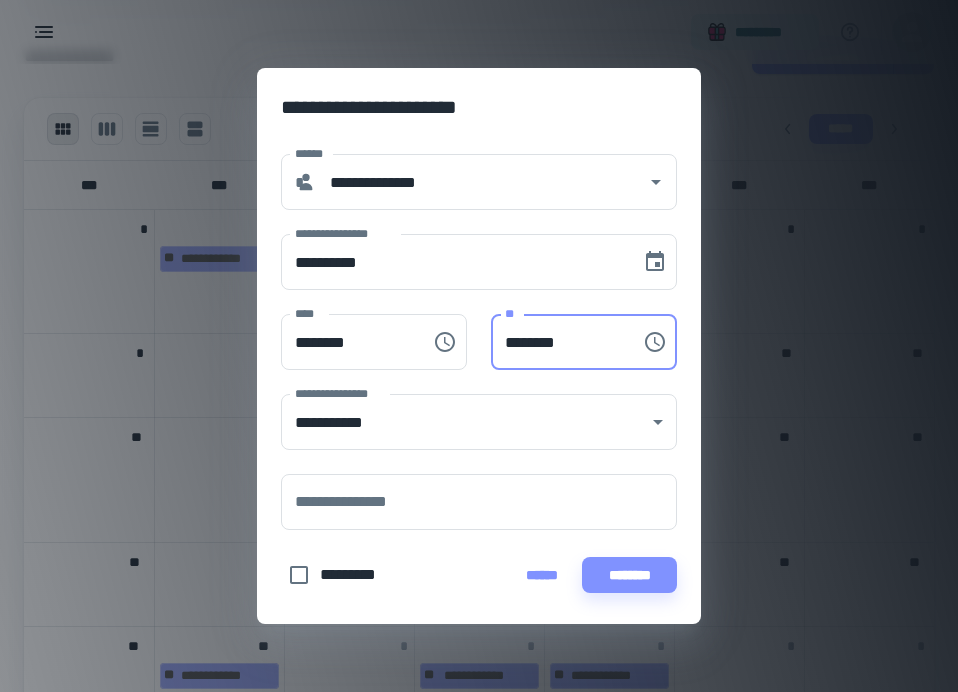 click on "********" at bounding box center (559, 342) 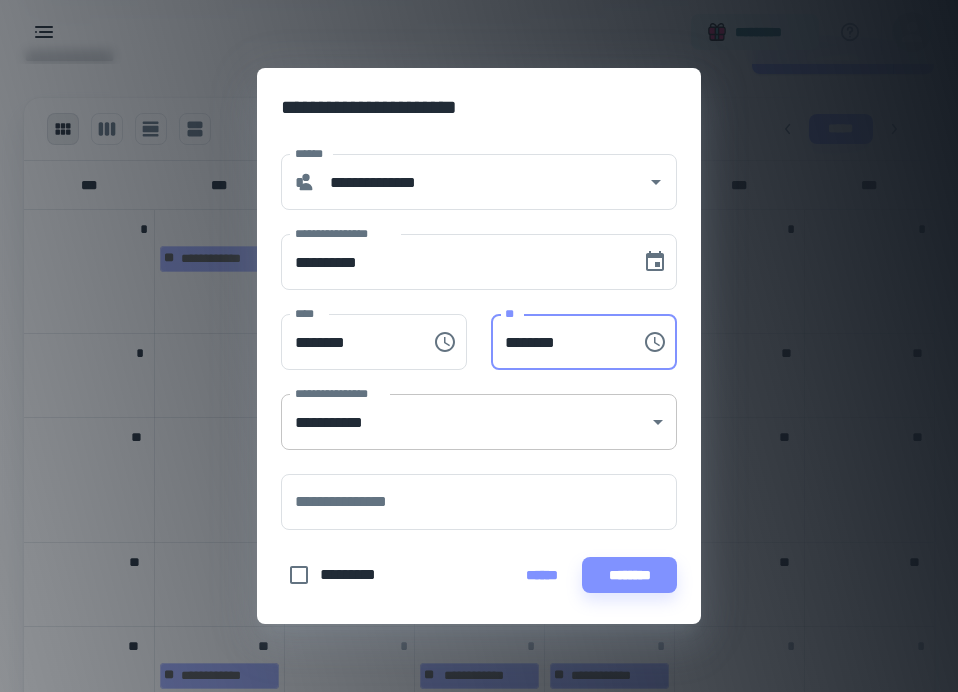 type on "********" 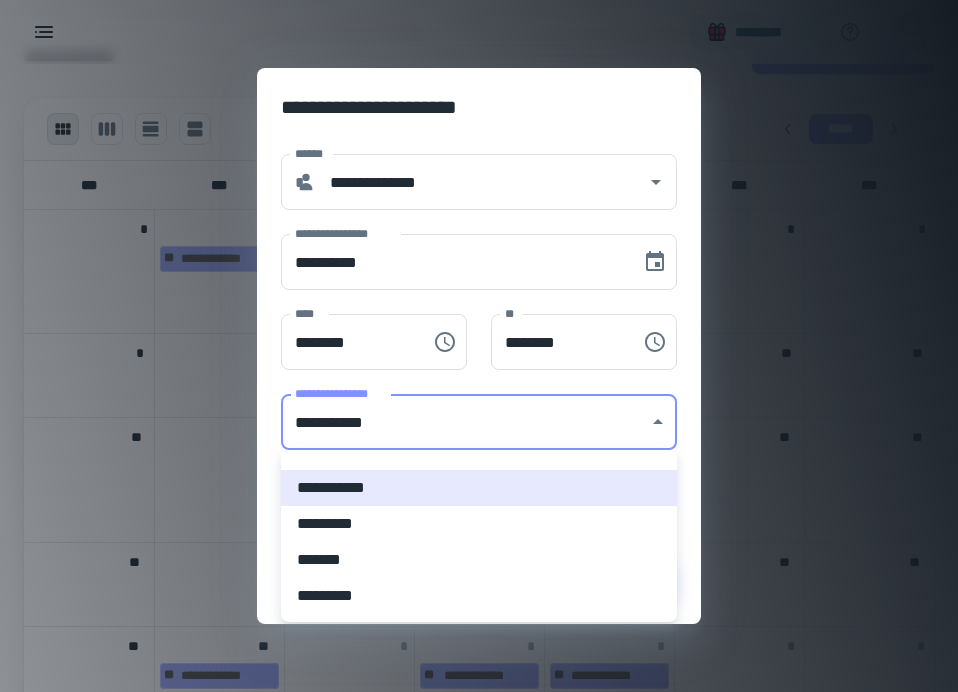 click on "*********" at bounding box center [479, 524] 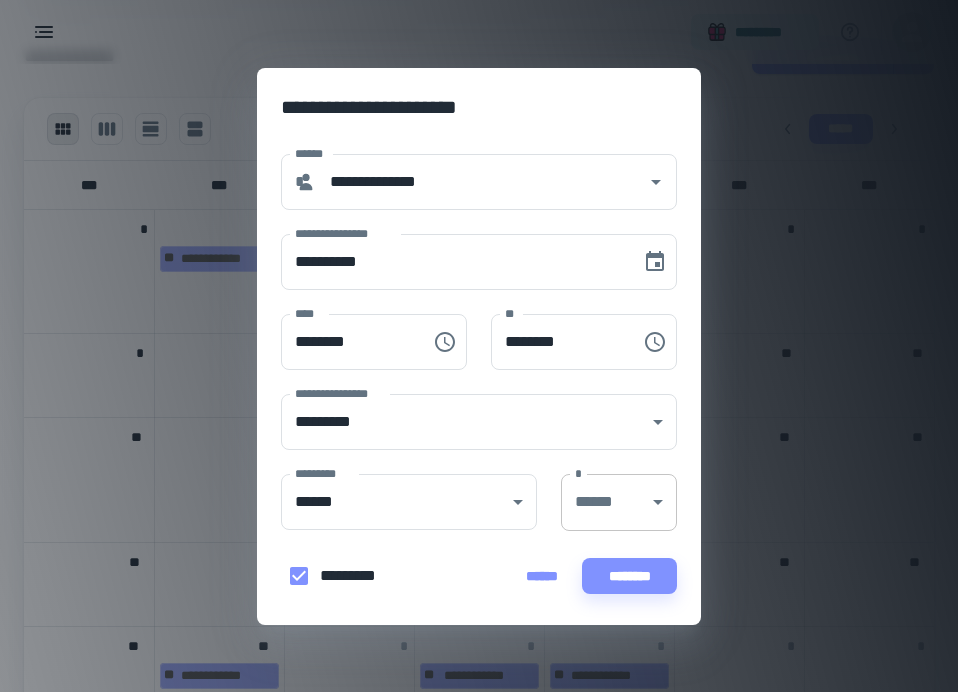 click on "**********" at bounding box center (479, -165) 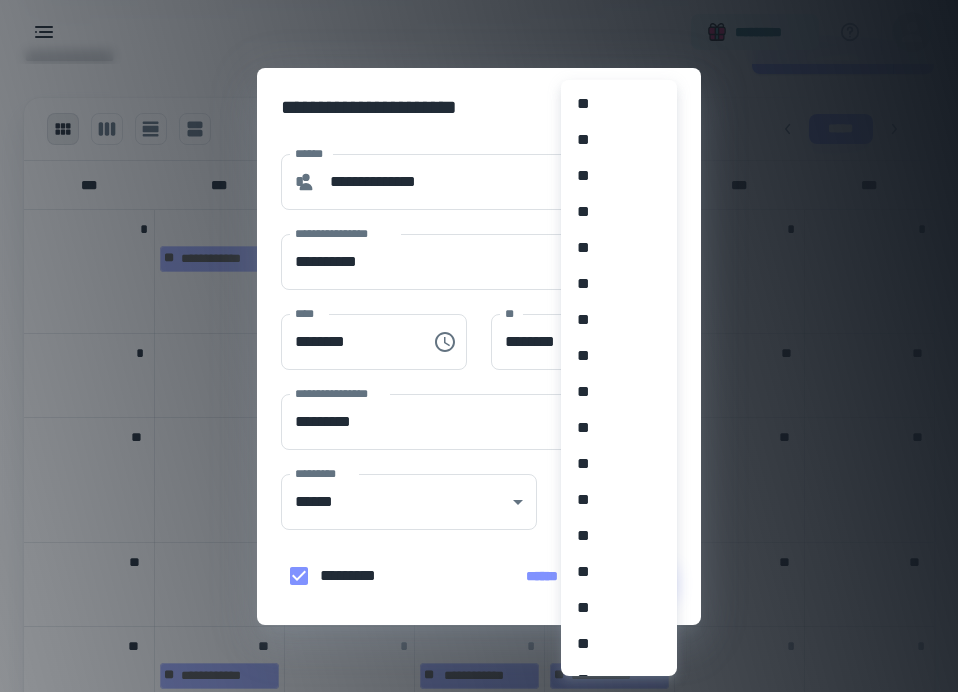 scroll, scrollTop: 1292, scrollLeft: 0, axis: vertical 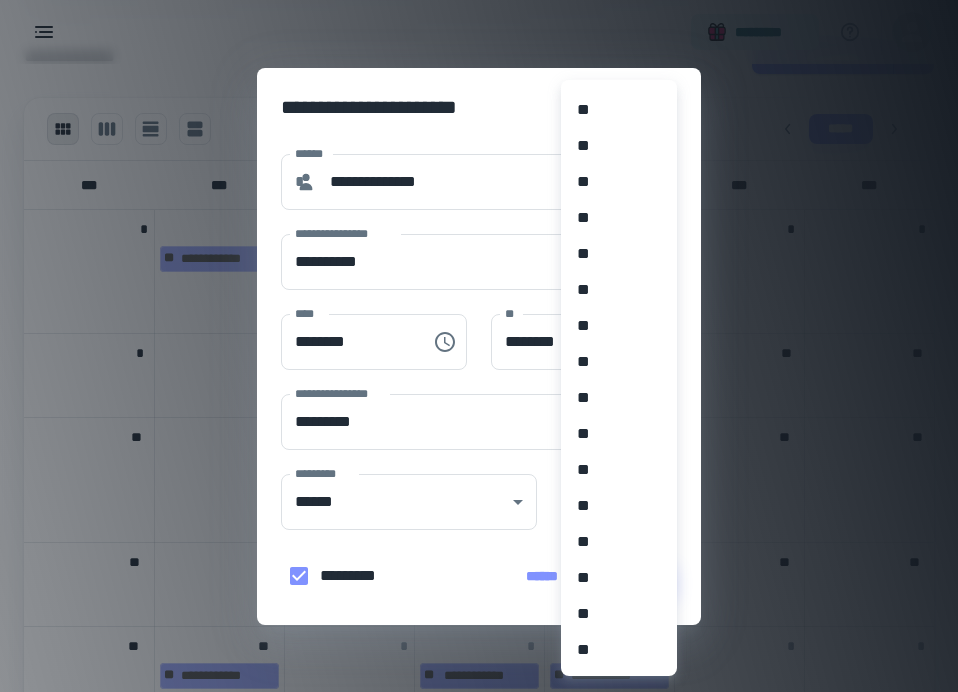 click on "**" at bounding box center (619, 650) 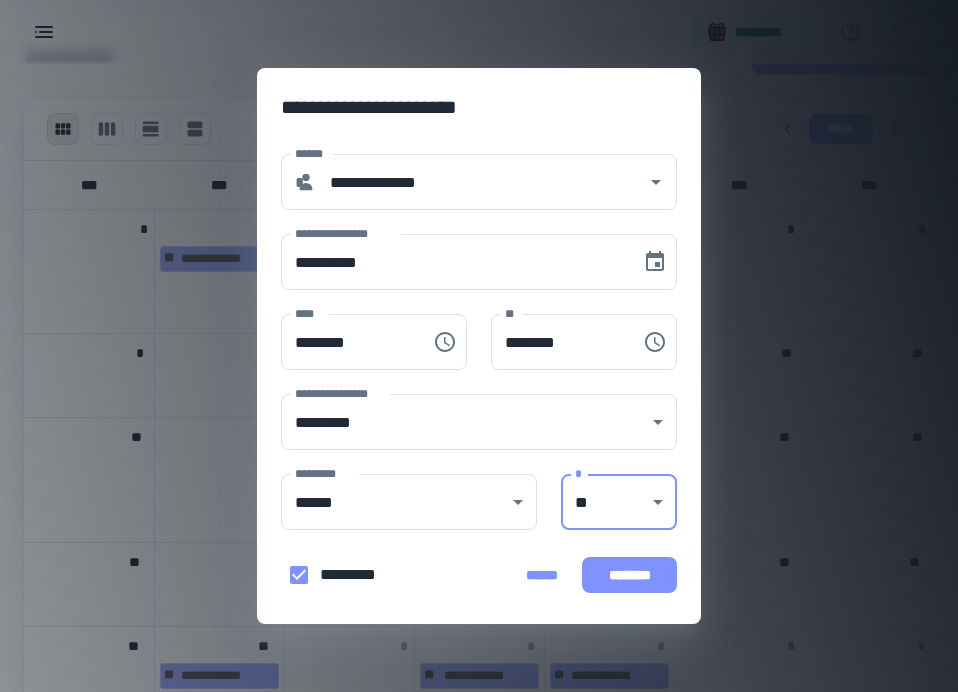 click on "********" at bounding box center [629, 575] 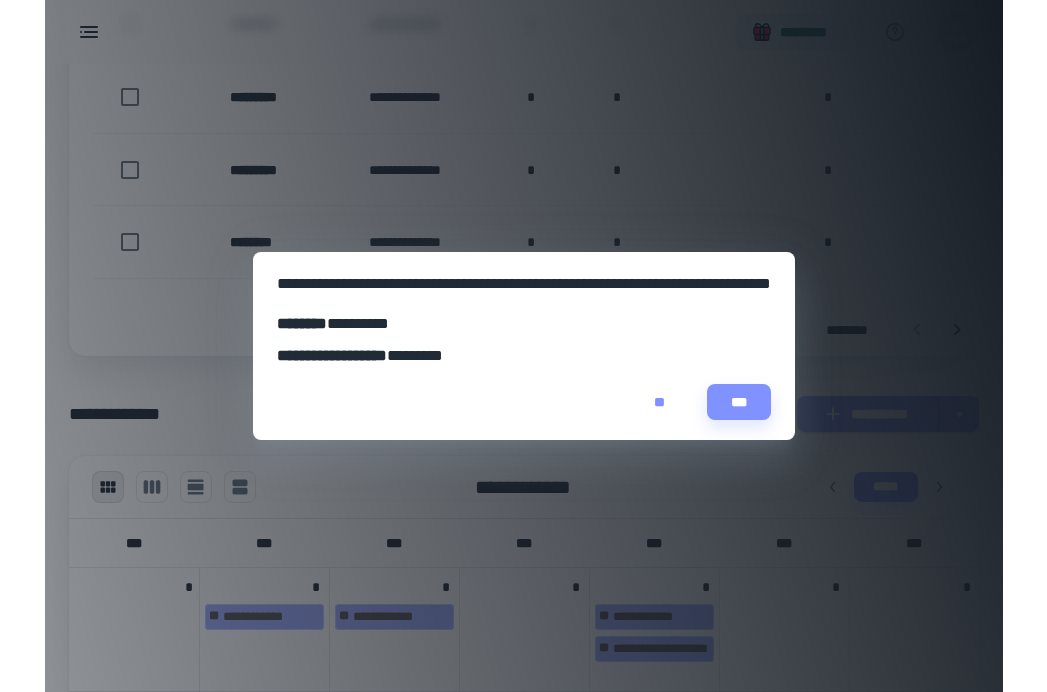 scroll, scrollTop: 869, scrollLeft: 0, axis: vertical 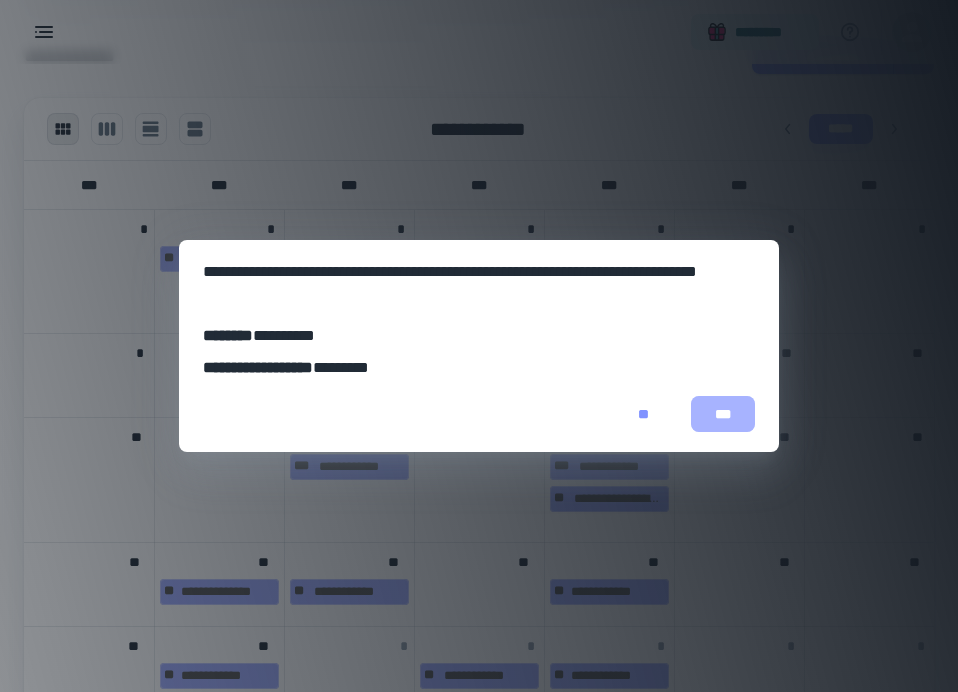click on "***" at bounding box center (723, 414) 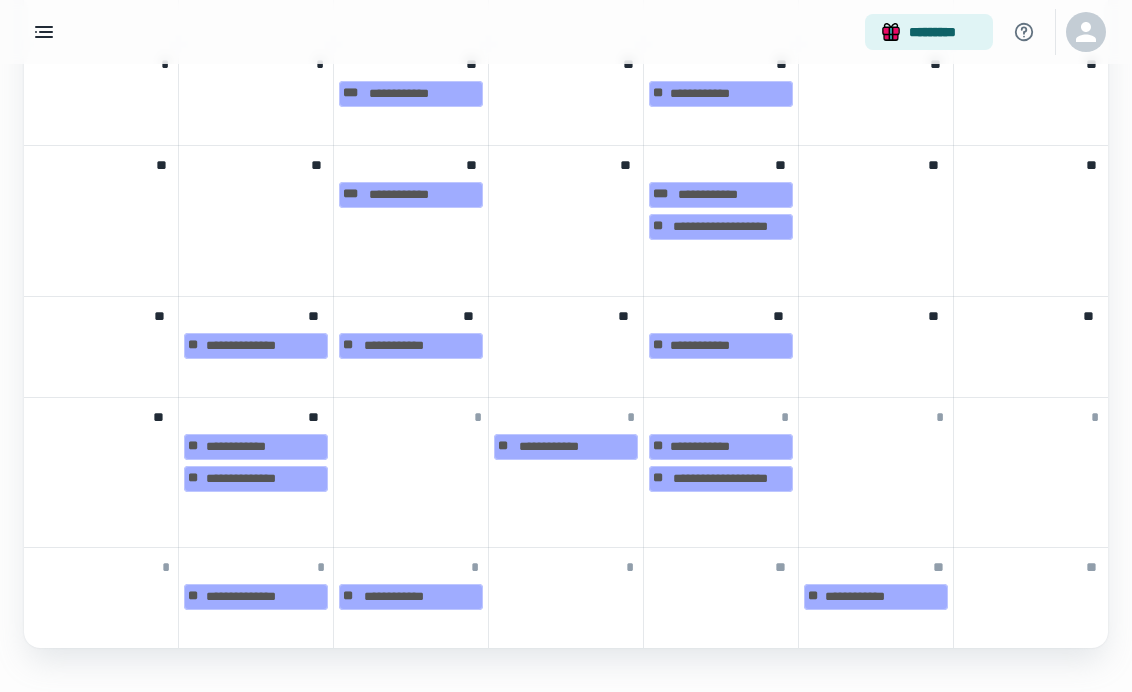 scroll, scrollTop: 1196, scrollLeft: 0, axis: vertical 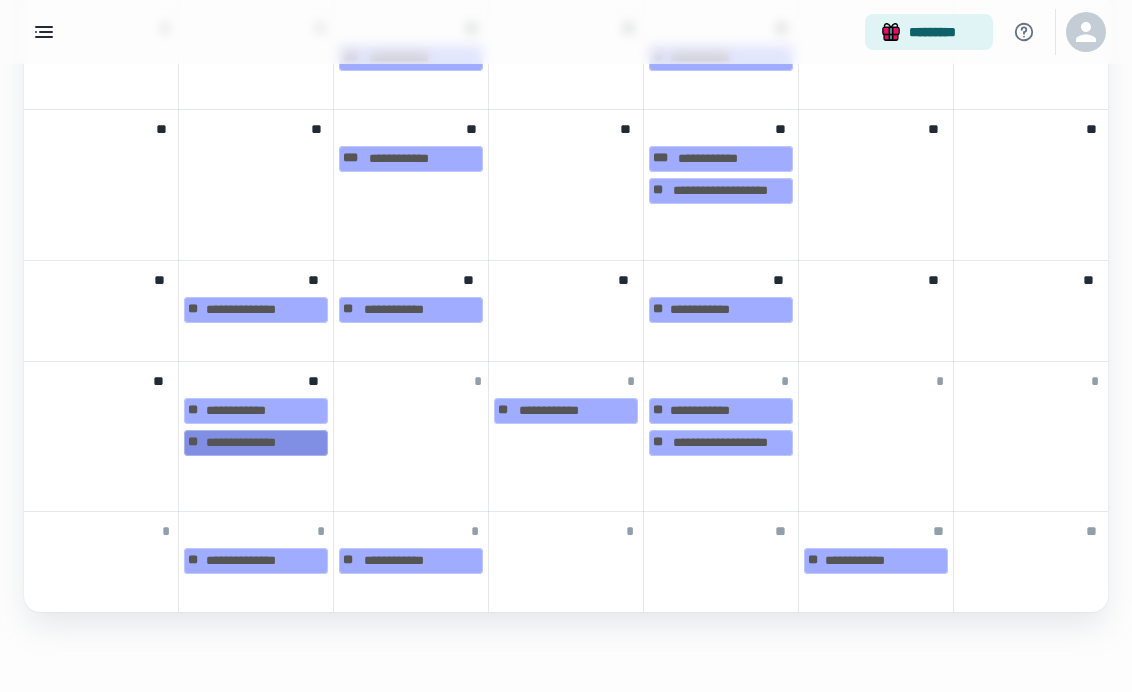 click on "**********" at bounding box center [256, 443] 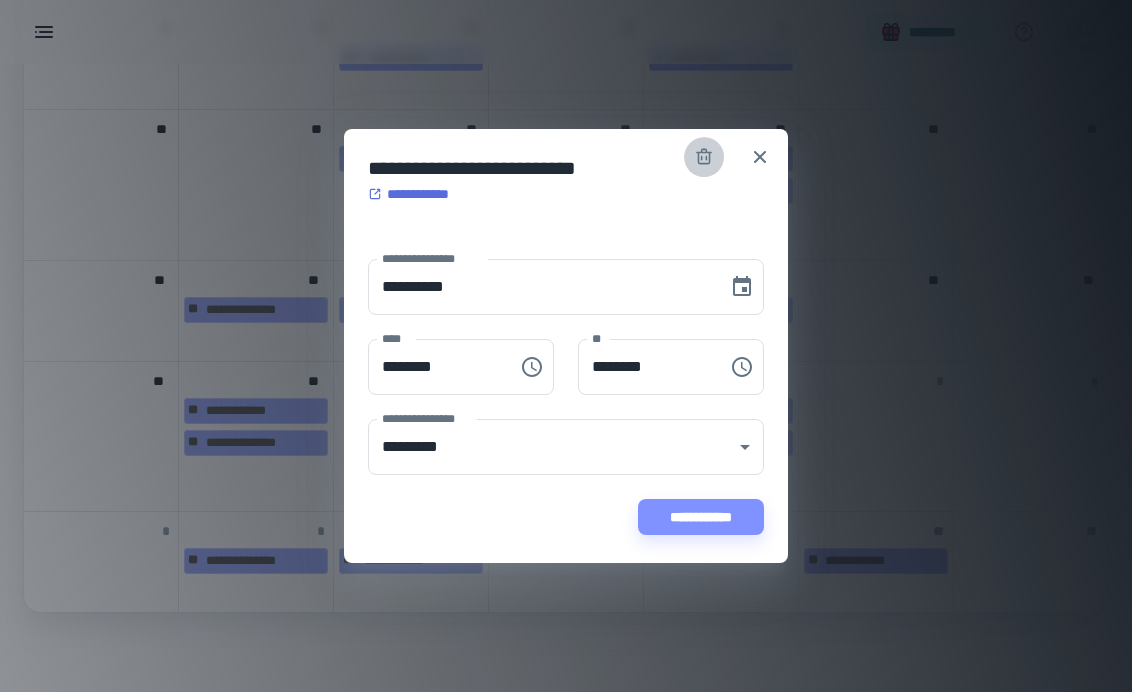 click 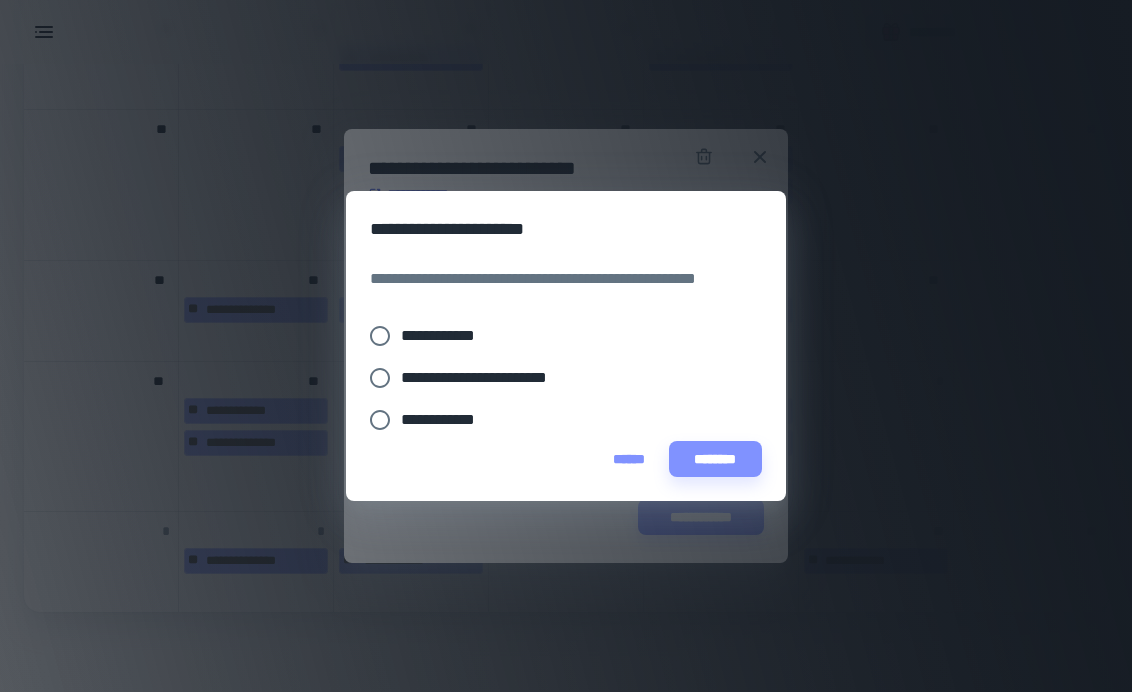 click on "**********" at bounding box center [446, 336] 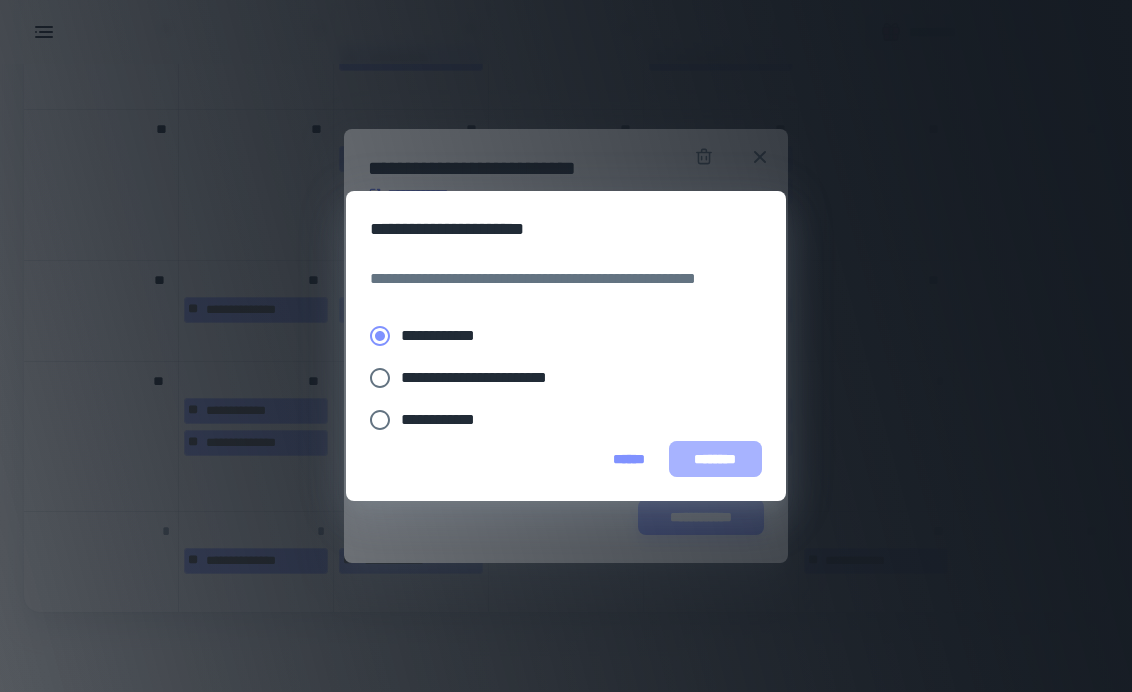 click on "********" at bounding box center (715, 459) 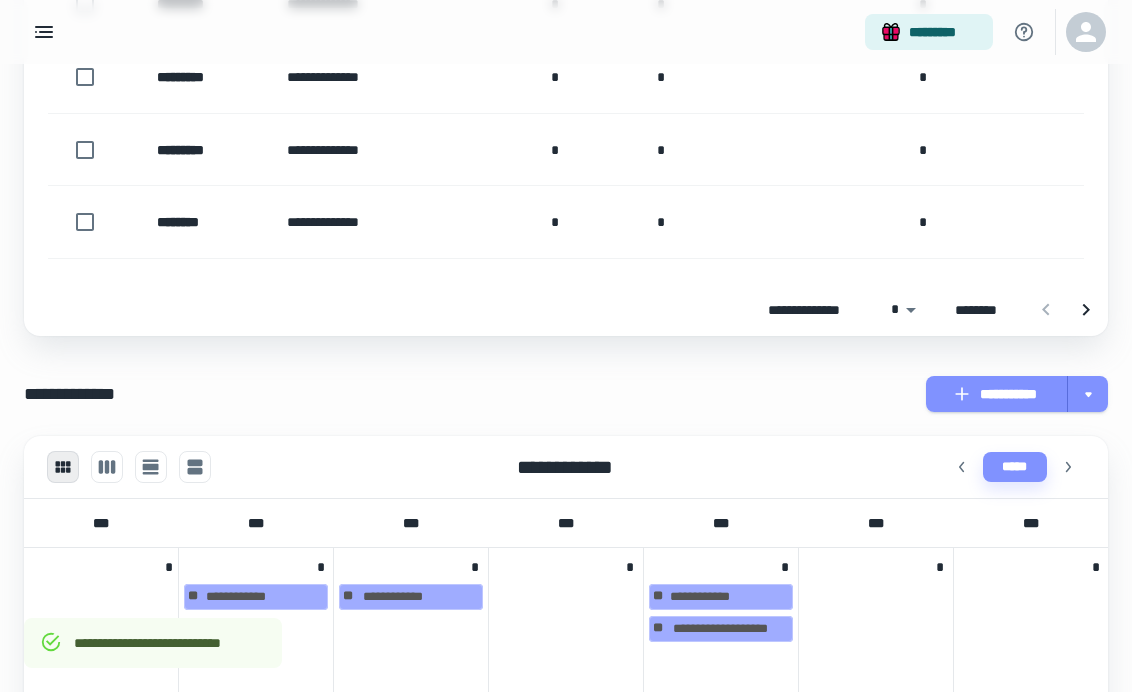 scroll, scrollTop: 662, scrollLeft: 0, axis: vertical 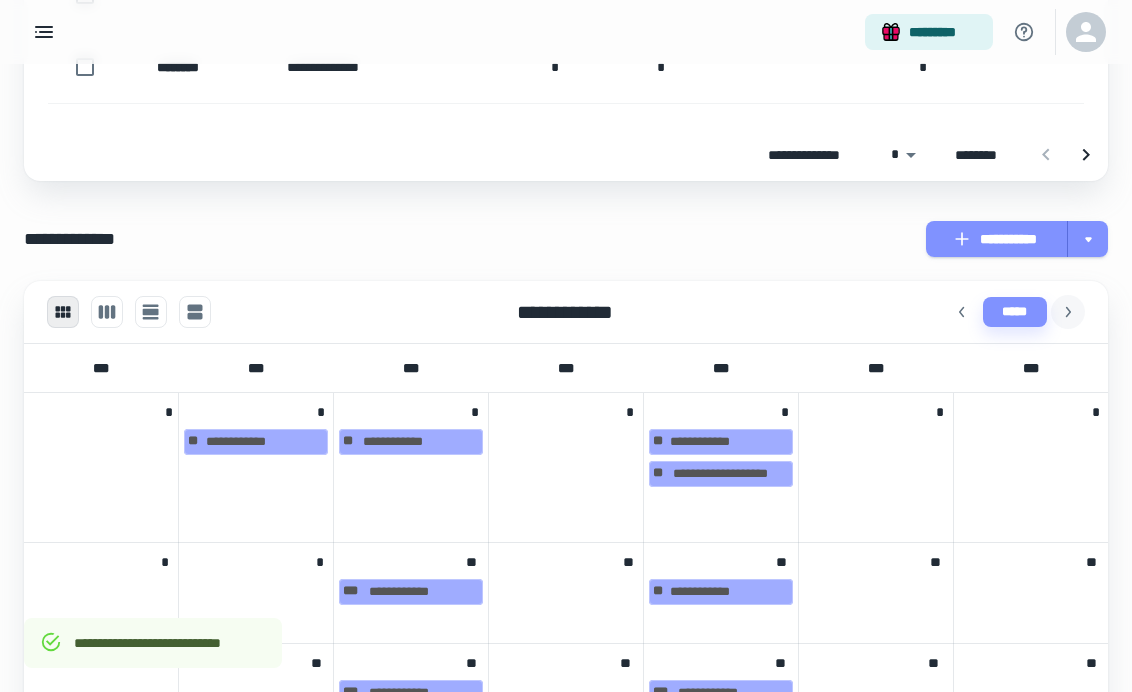 click 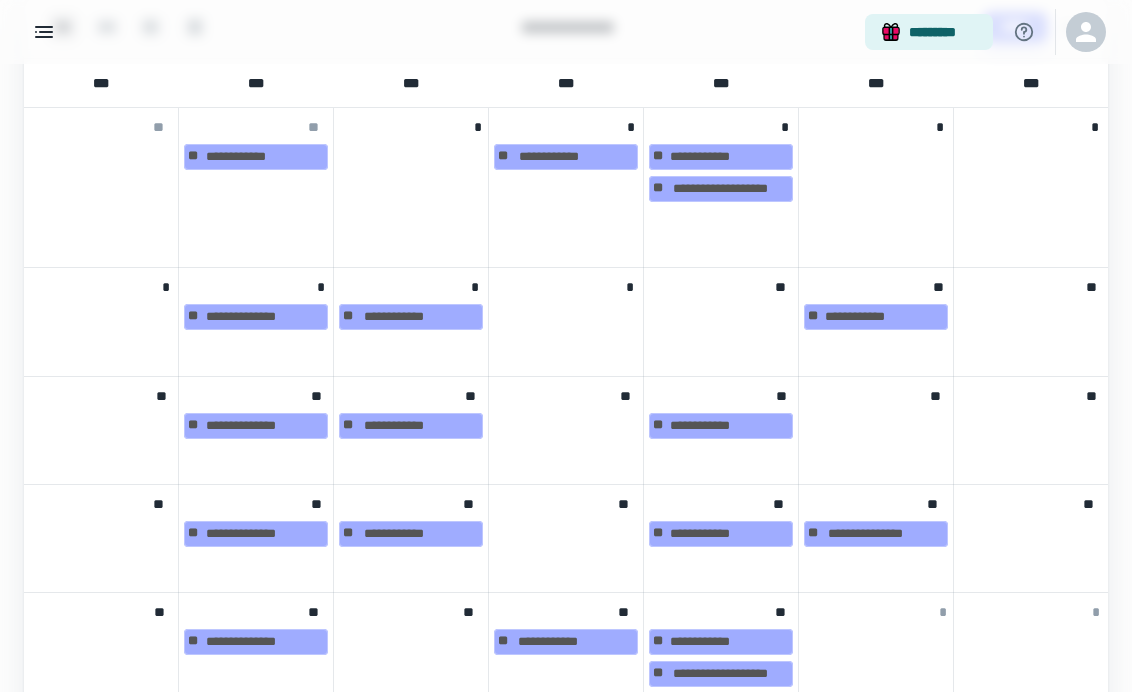 scroll, scrollTop: 958, scrollLeft: 0, axis: vertical 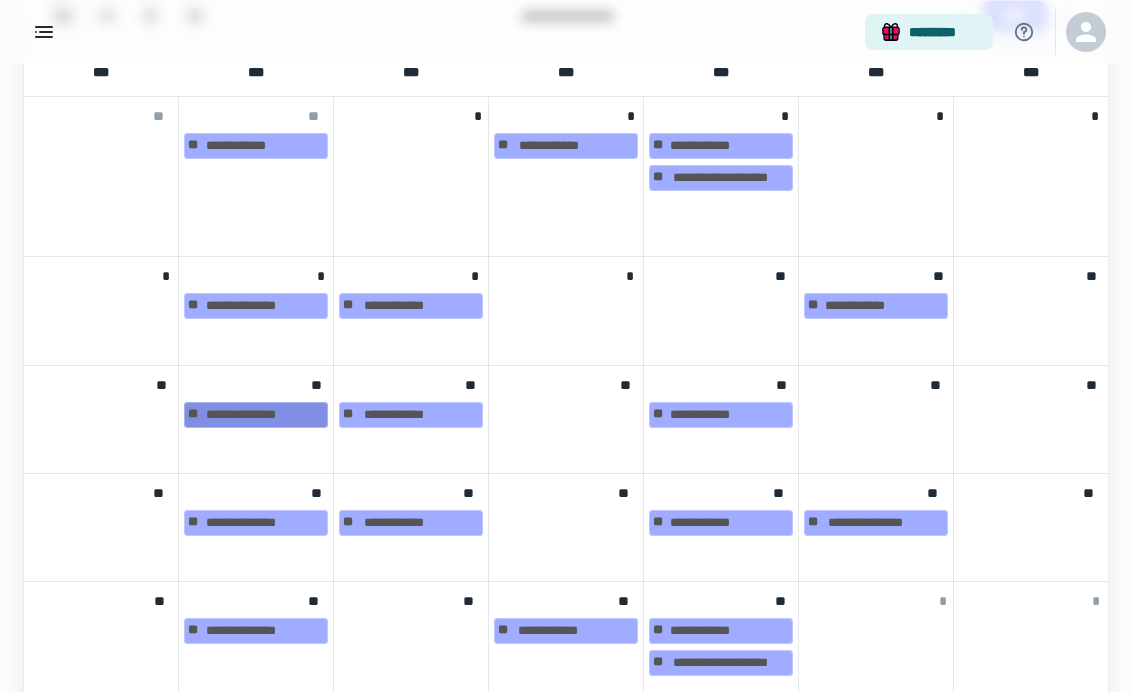 click on "**********" at bounding box center (256, 415) 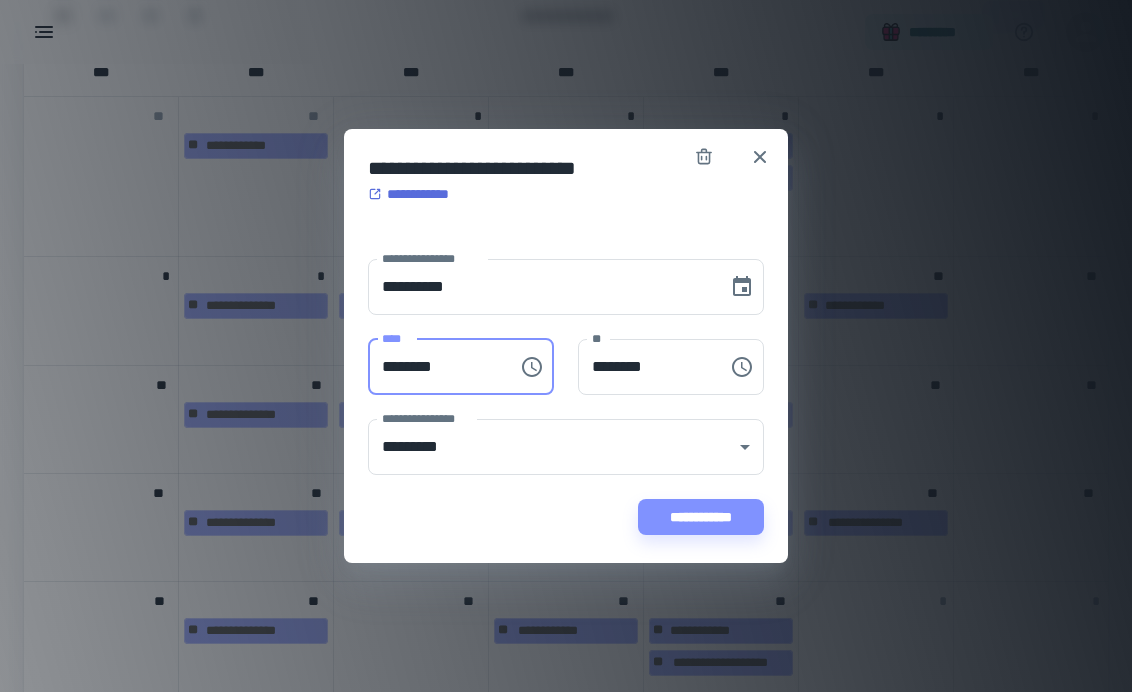 click on "********" at bounding box center (436, 367) 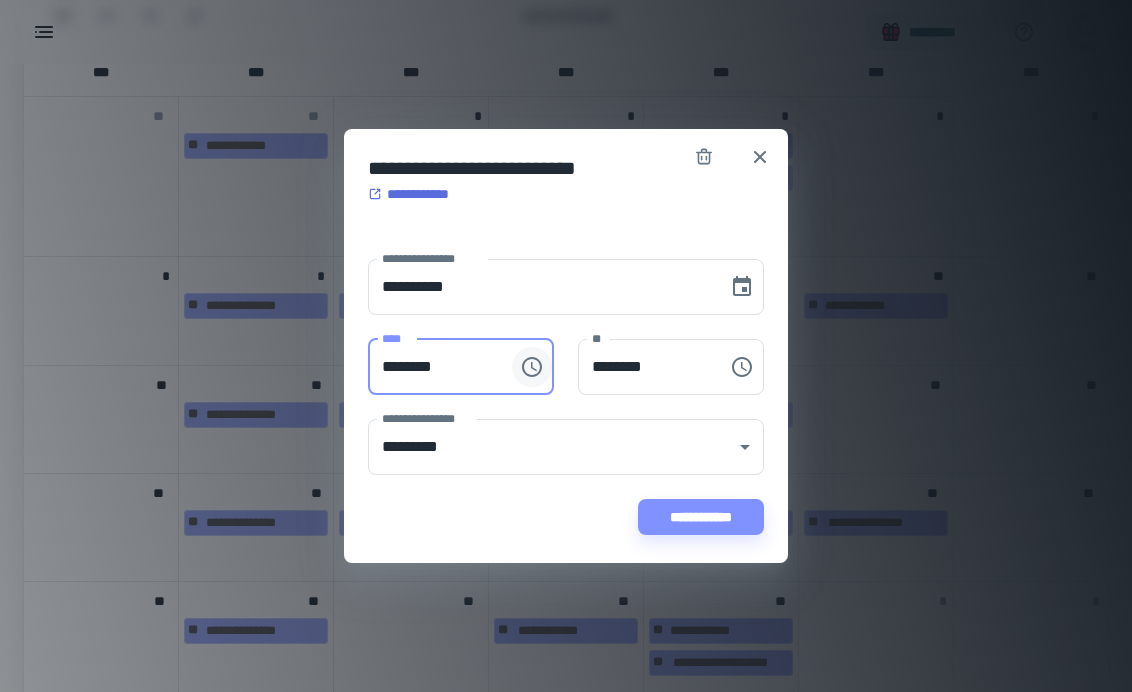click 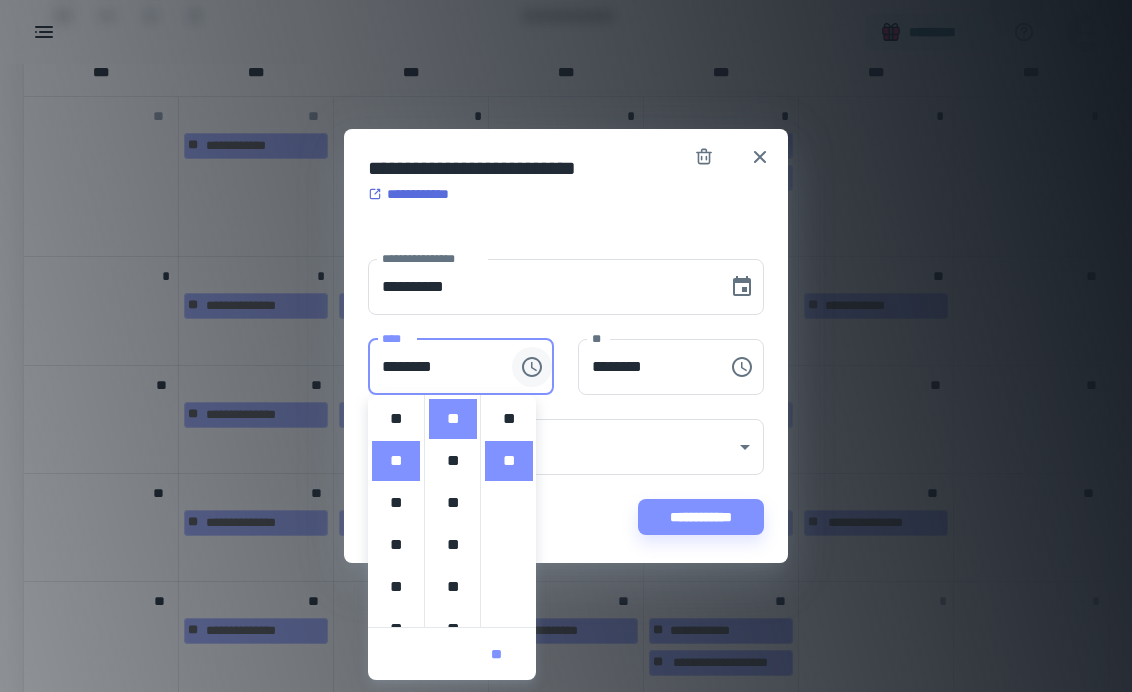 scroll, scrollTop: 42, scrollLeft: 0, axis: vertical 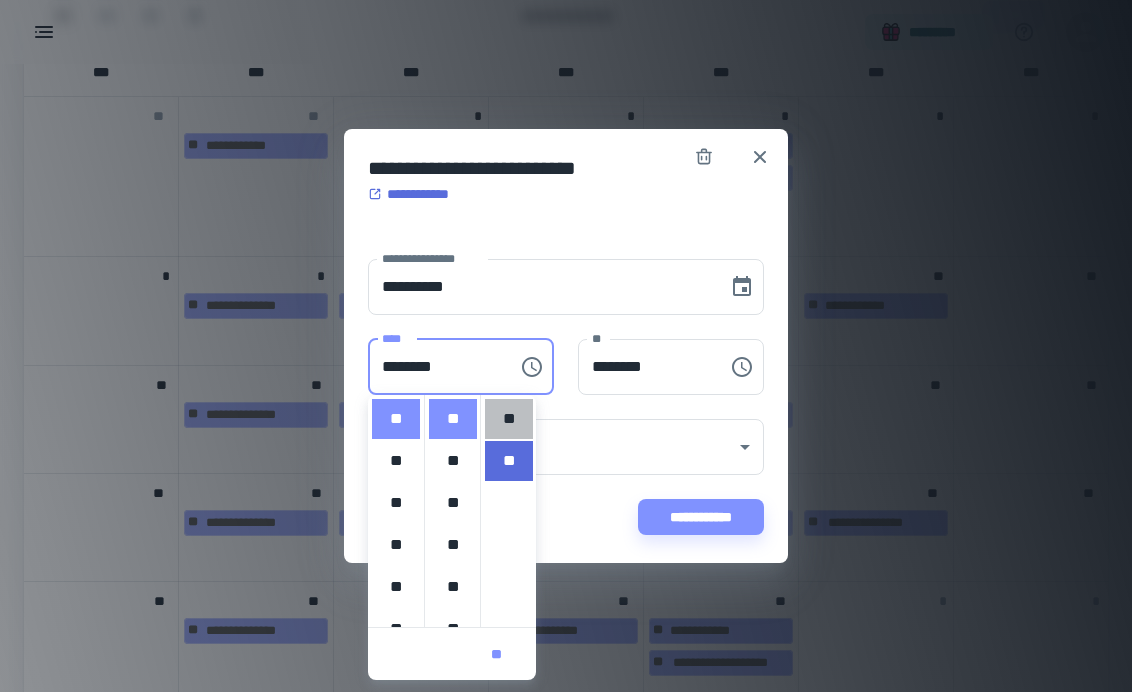 click on "**" at bounding box center [509, 419] 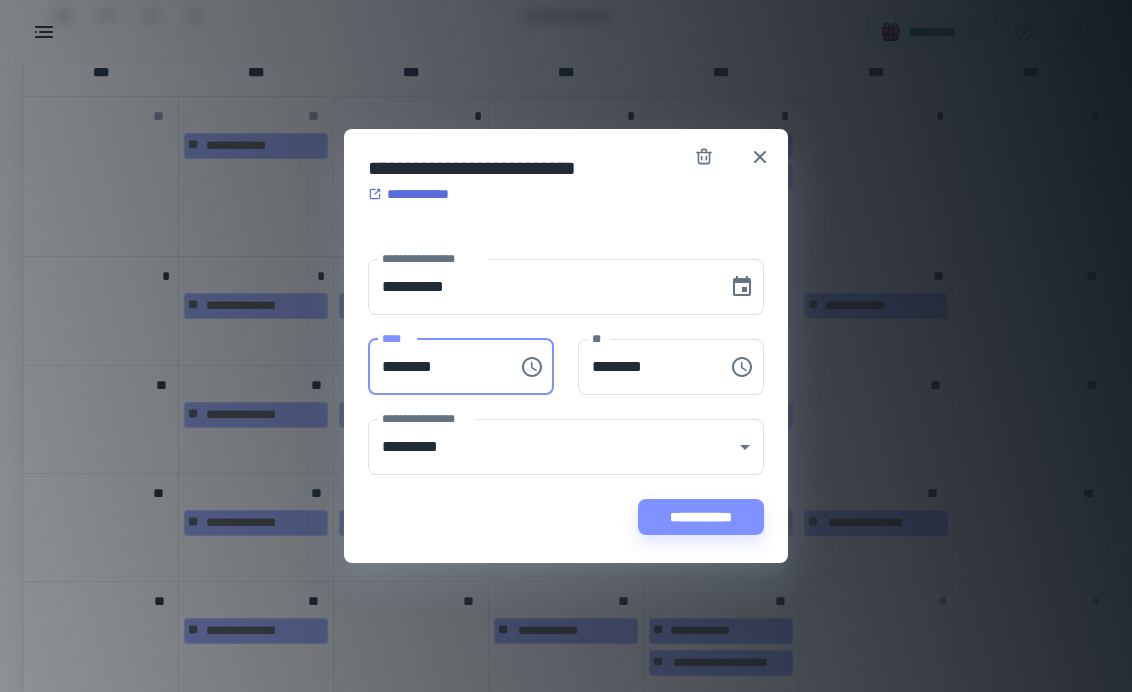 click on "********" at bounding box center [436, 367] 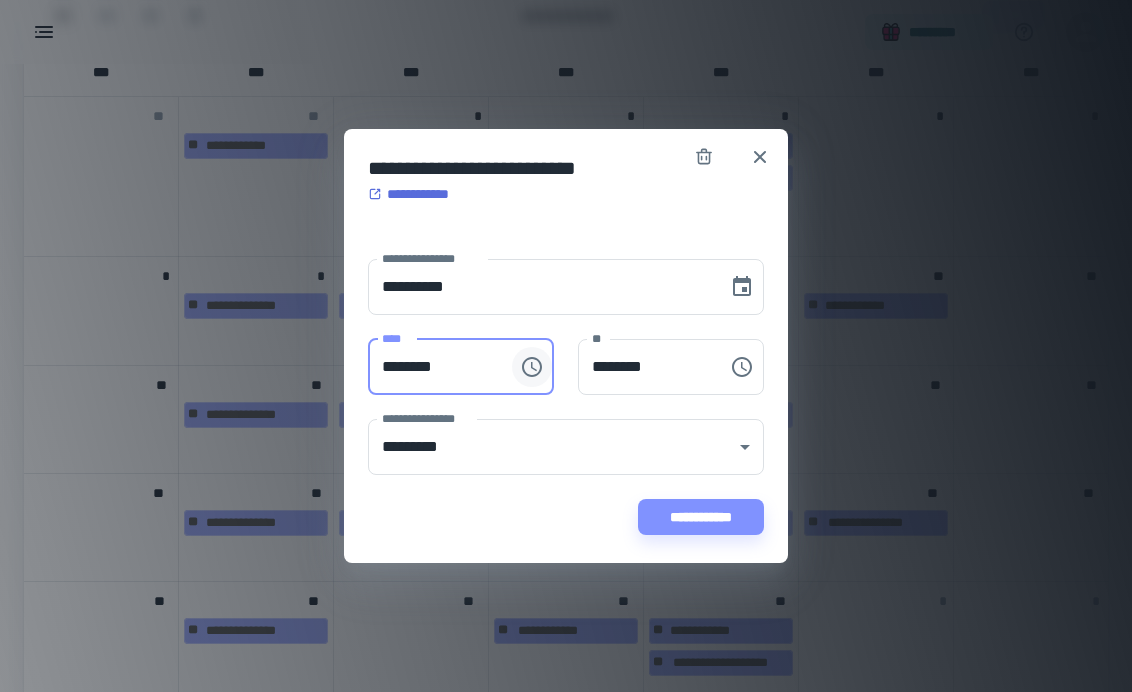 click 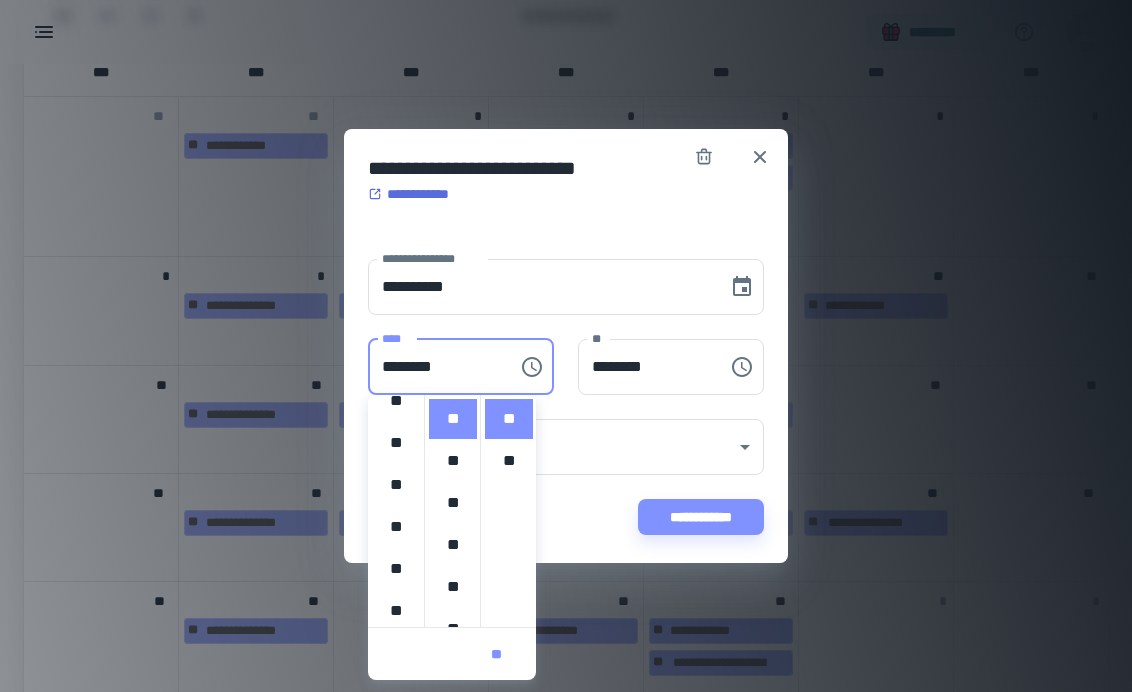 scroll, scrollTop: 462, scrollLeft: 0, axis: vertical 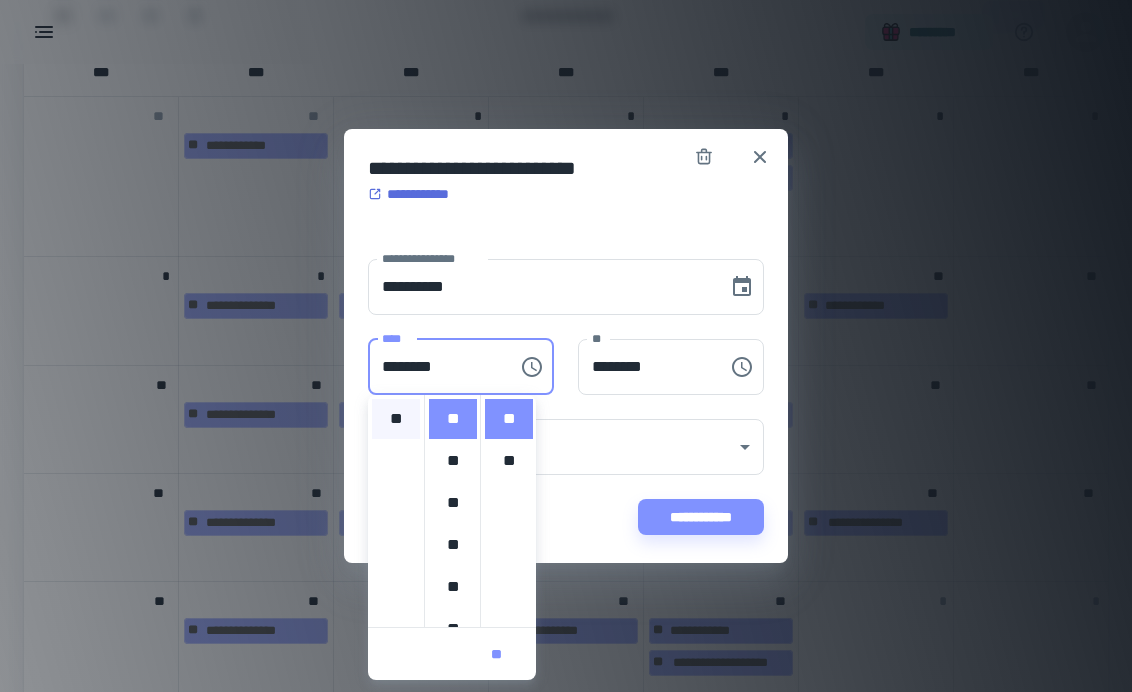 click on "**" at bounding box center (396, 419) 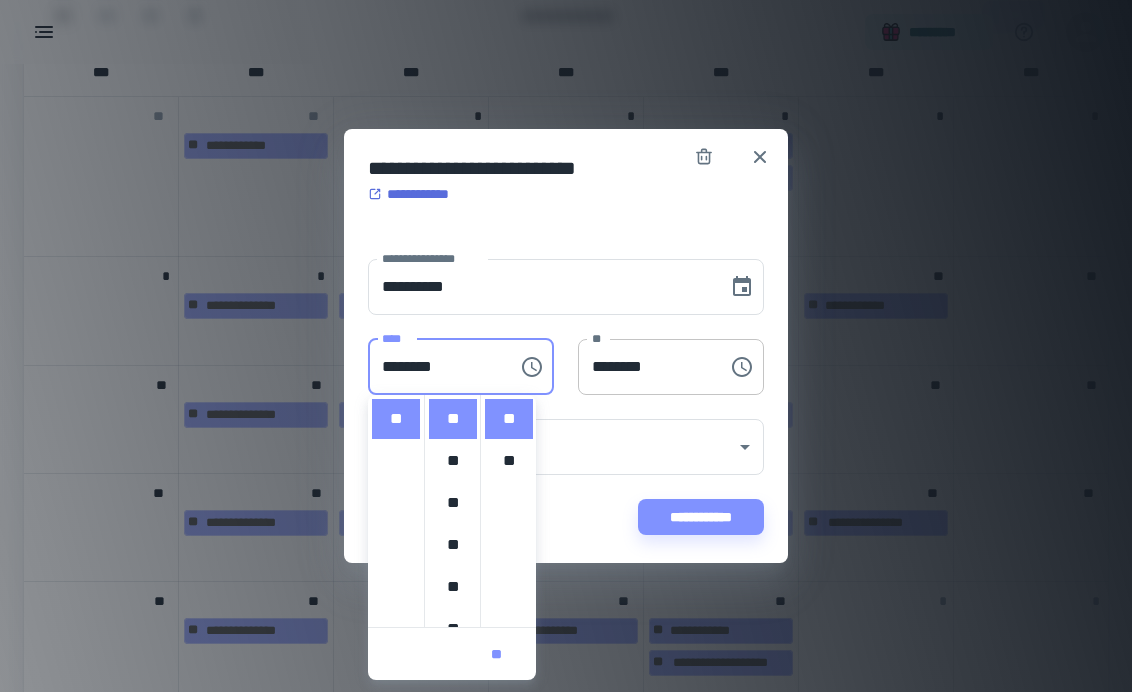 click on "********" at bounding box center (646, 367) 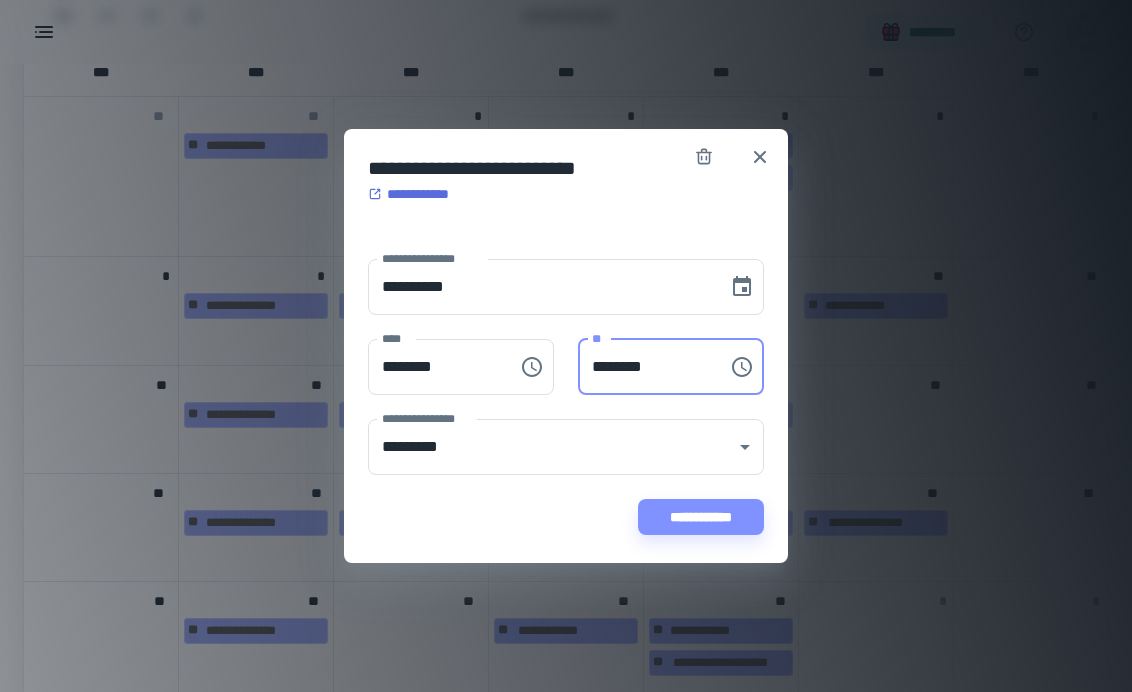 click on "********" at bounding box center (646, 367) 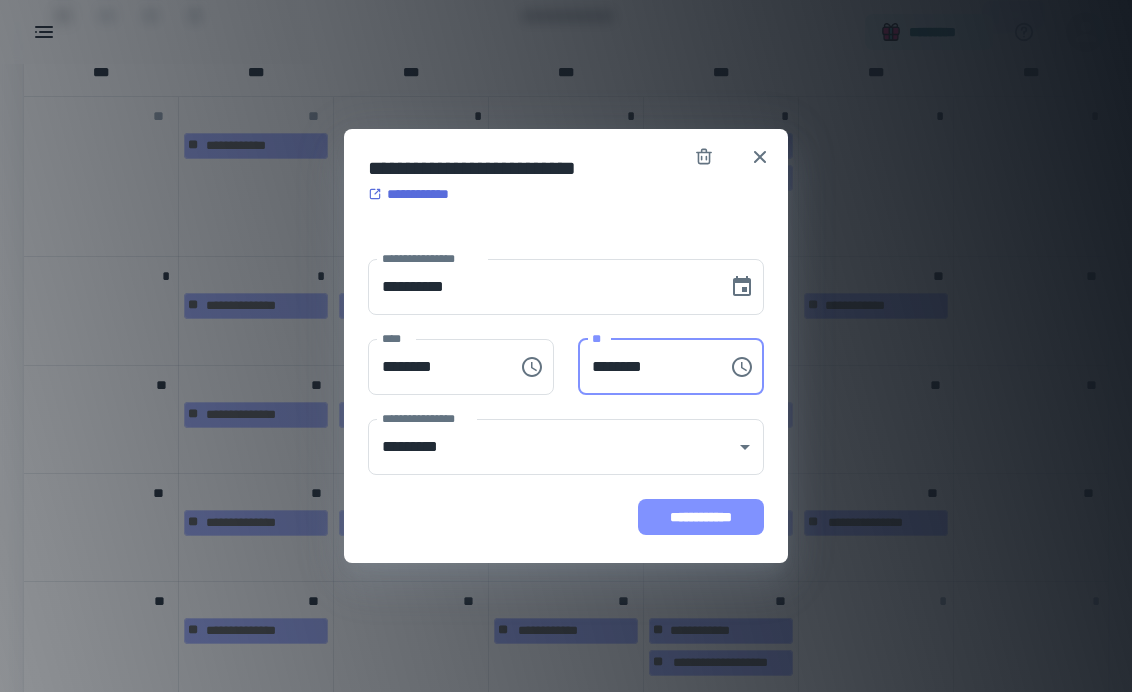 type on "********" 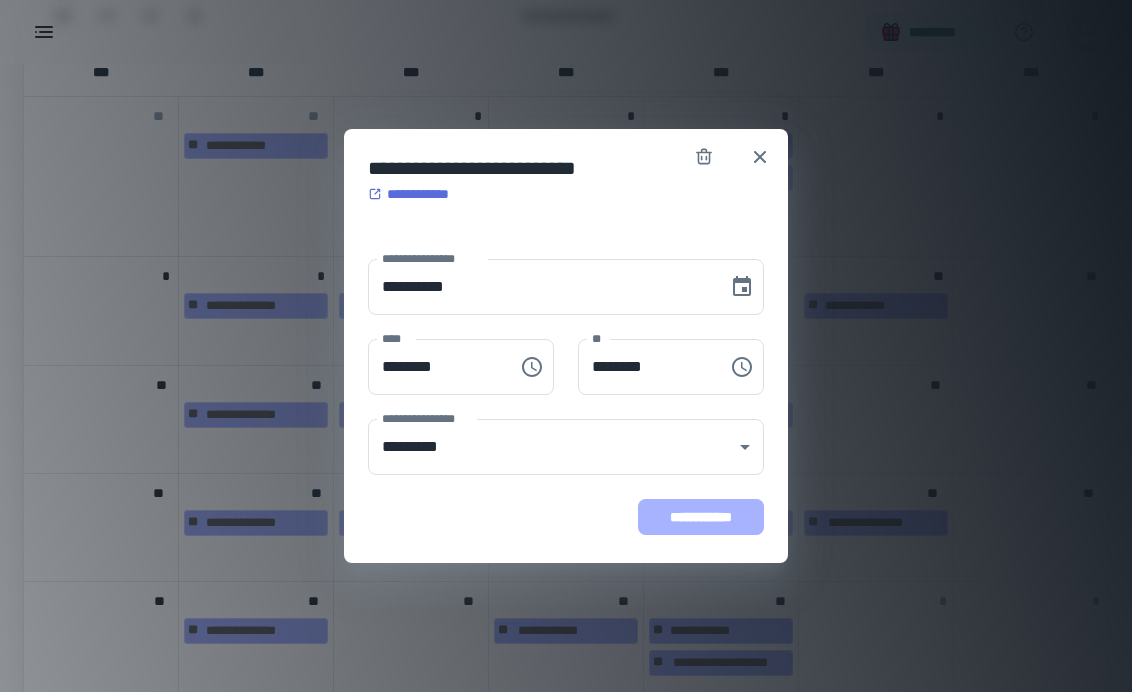 click on "**********" at bounding box center [701, 517] 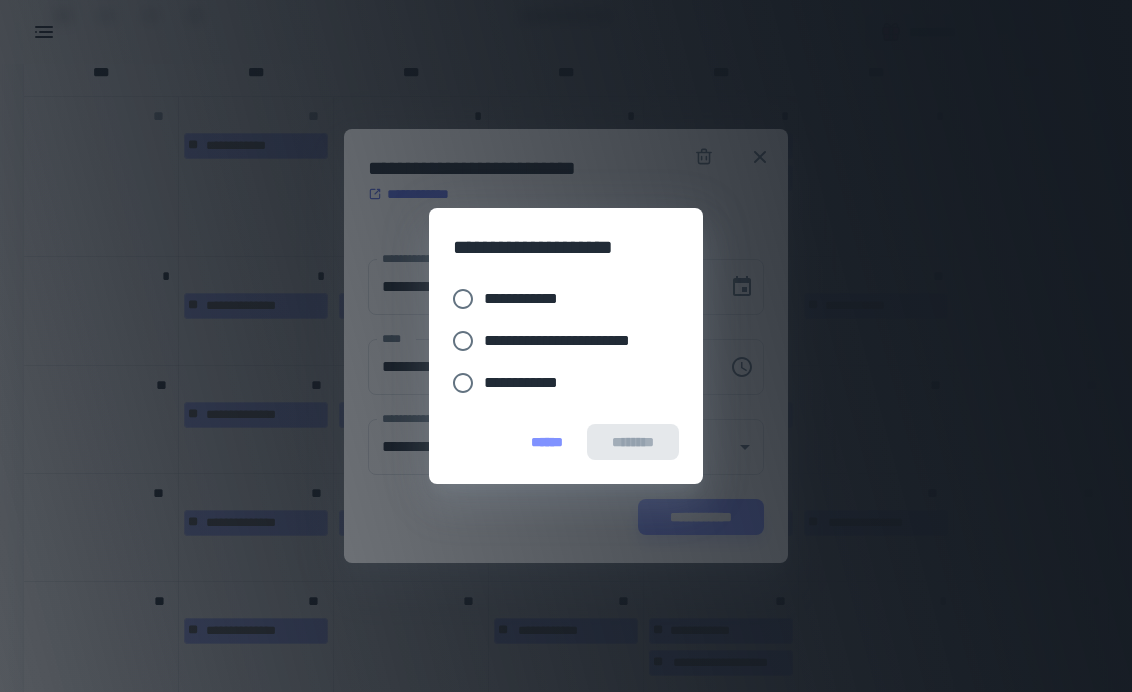 click on "**********" at bounding box center (529, 299) 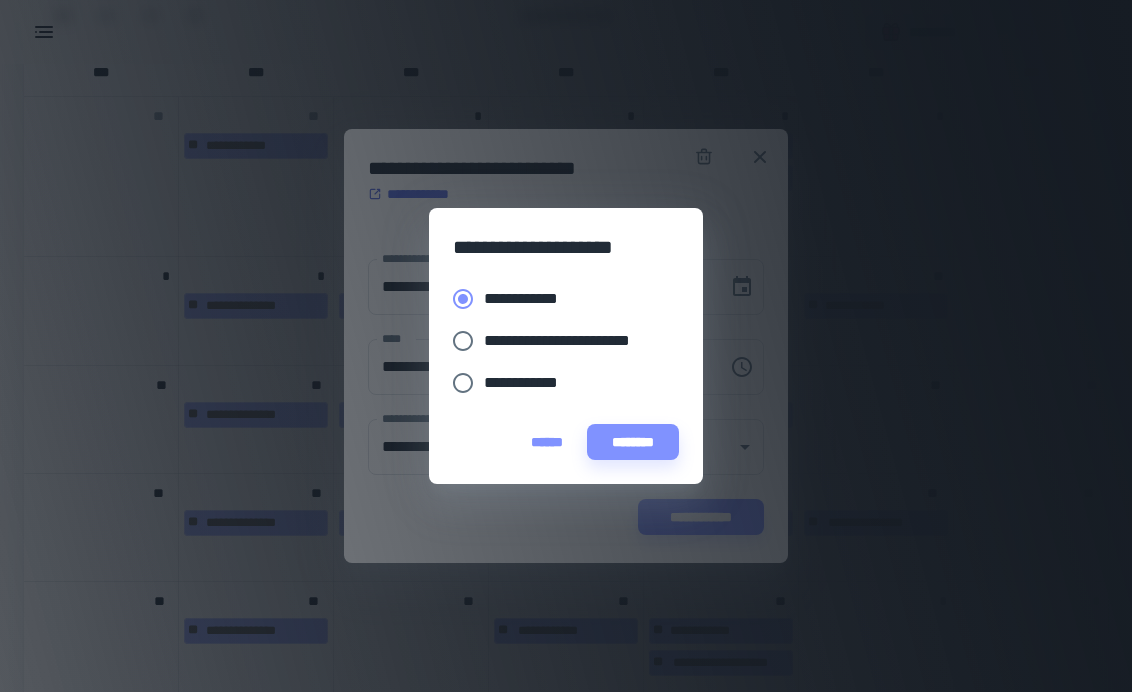 click on "********" at bounding box center [633, 442] 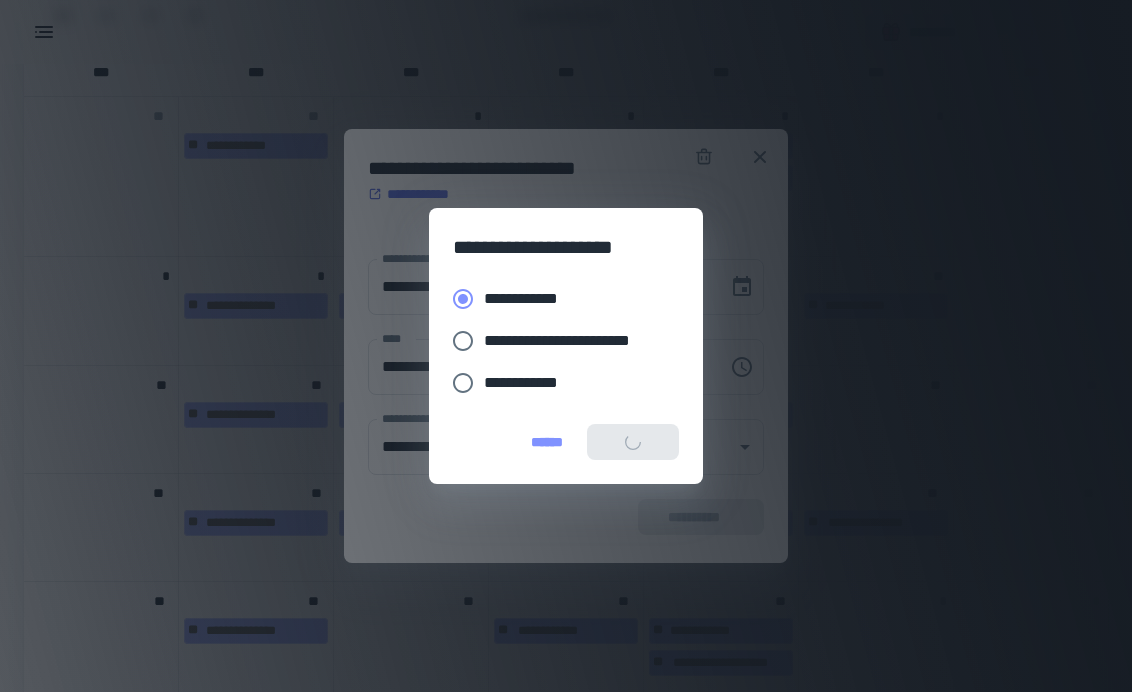 scroll, scrollTop: 957, scrollLeft: 0, axis: vertical 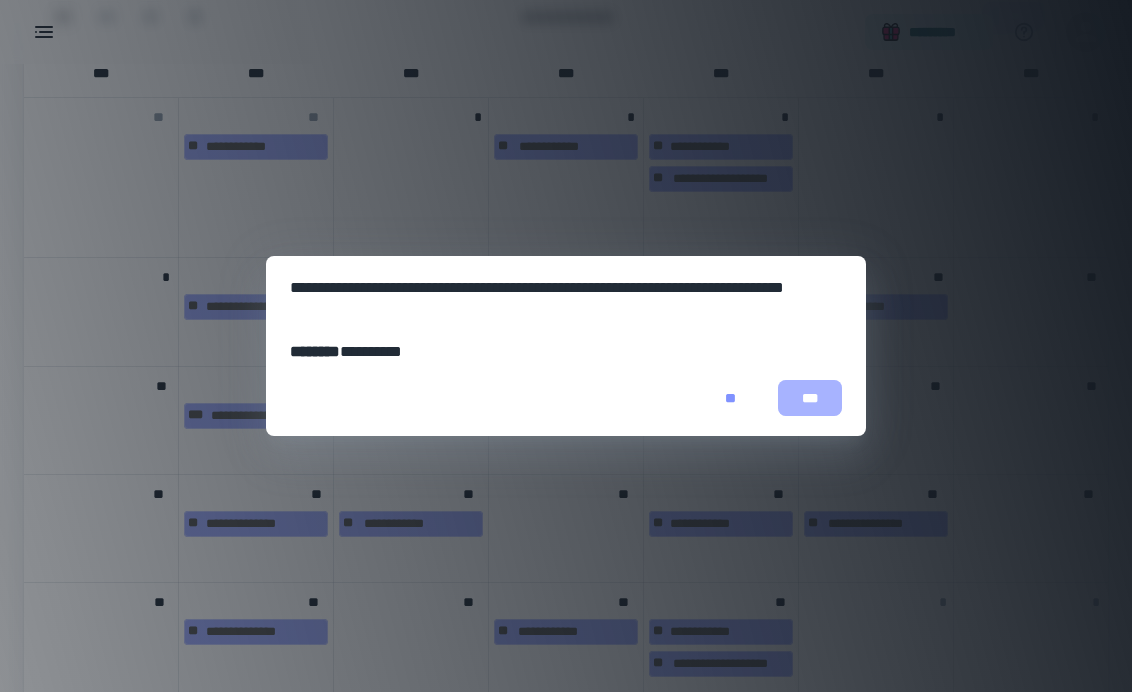 click on "***" at bounding box center [810, 398] 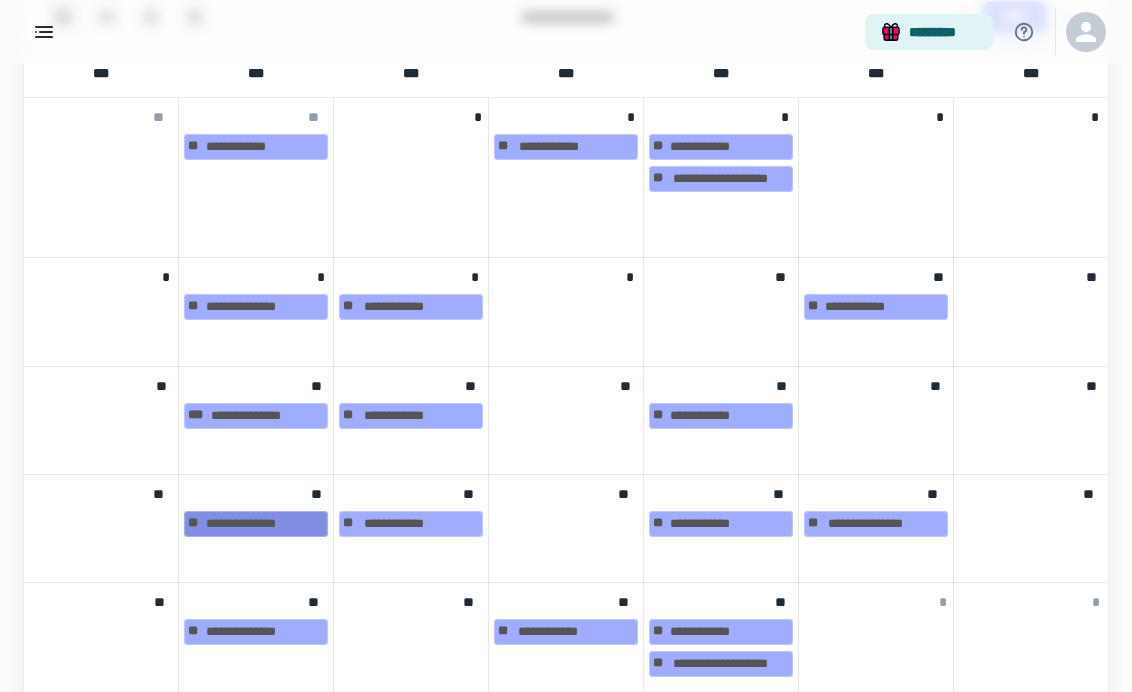 click on "**********" at bounding box center [256, 524] 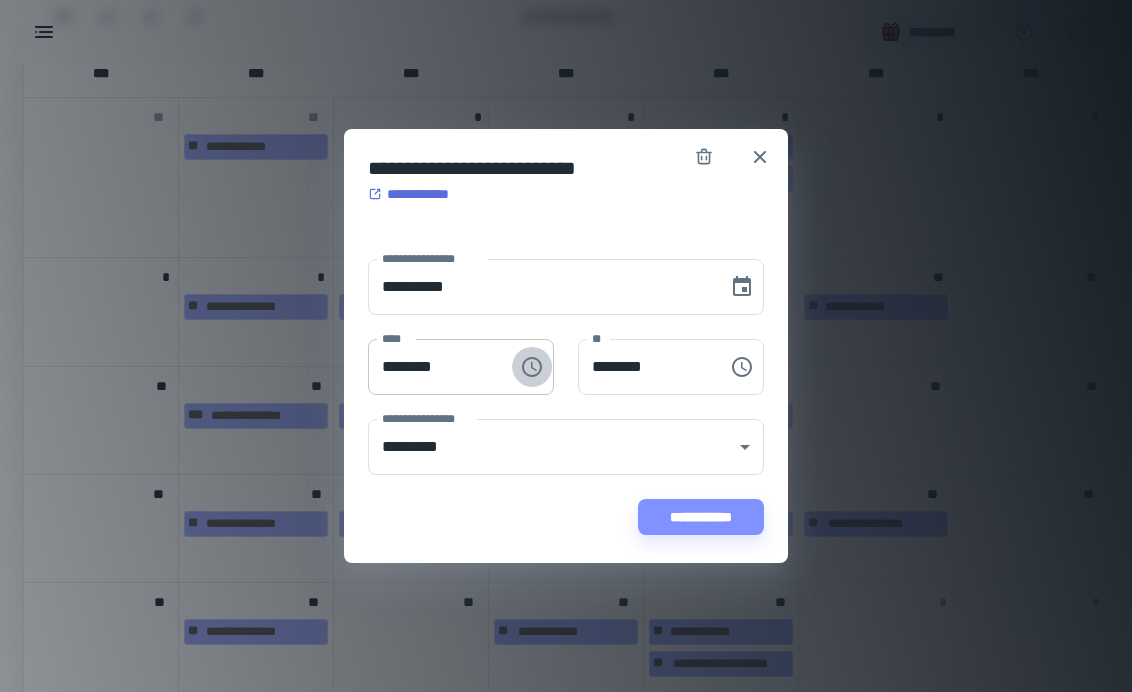 click 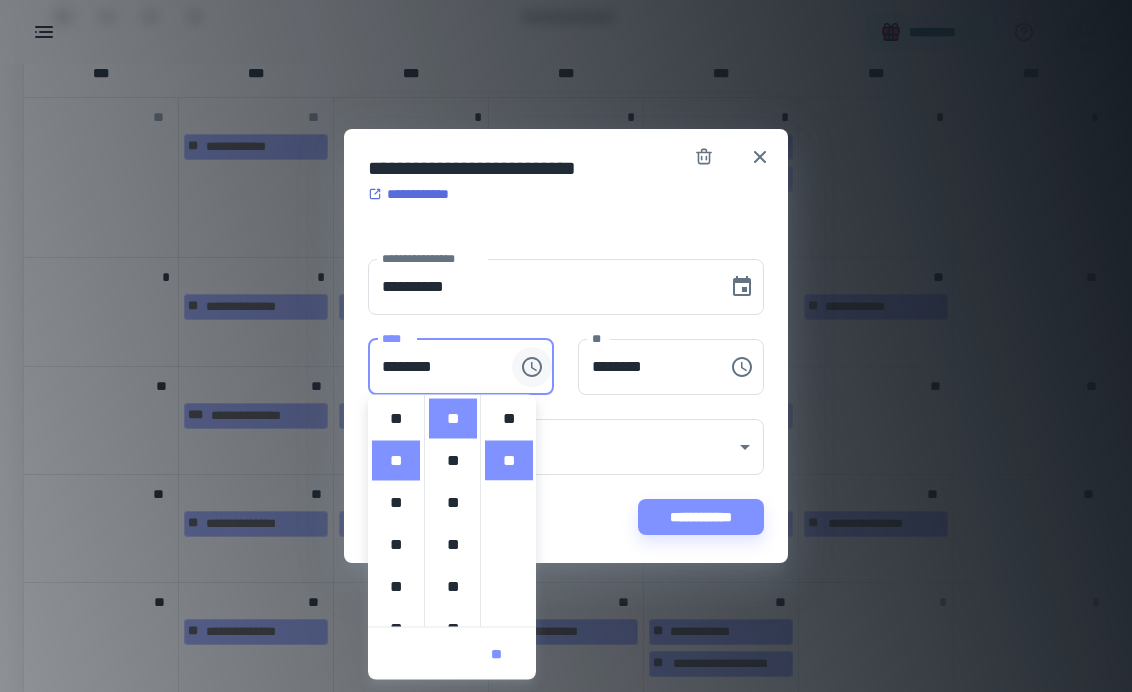 scroll, scrollTop: 42, scrollLeft: 0, axis: vertical 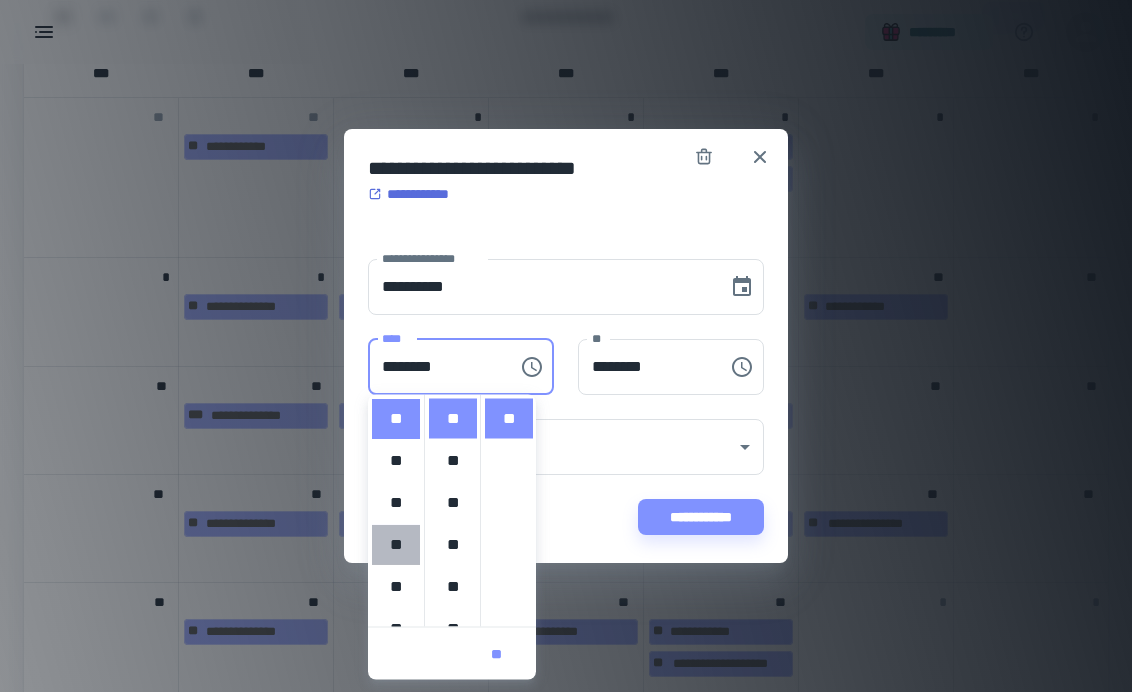 click on "**" at bounding box center [396, 545] 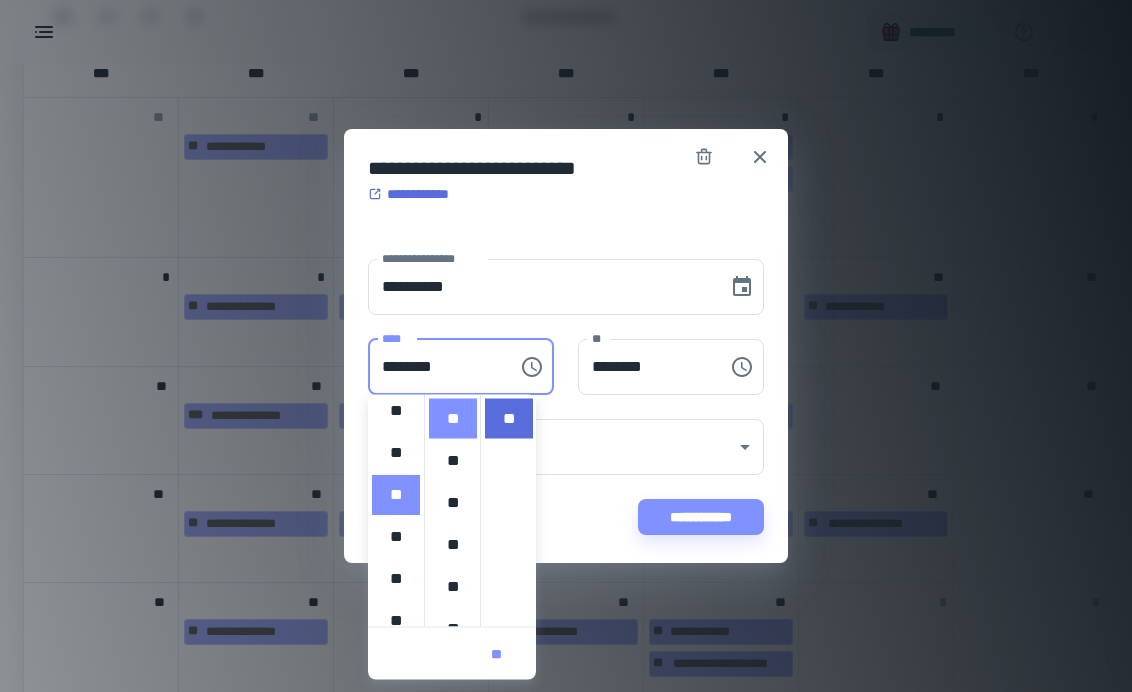 scroll, scrollTop: 168, scrollLeft: 0, axis: vertical 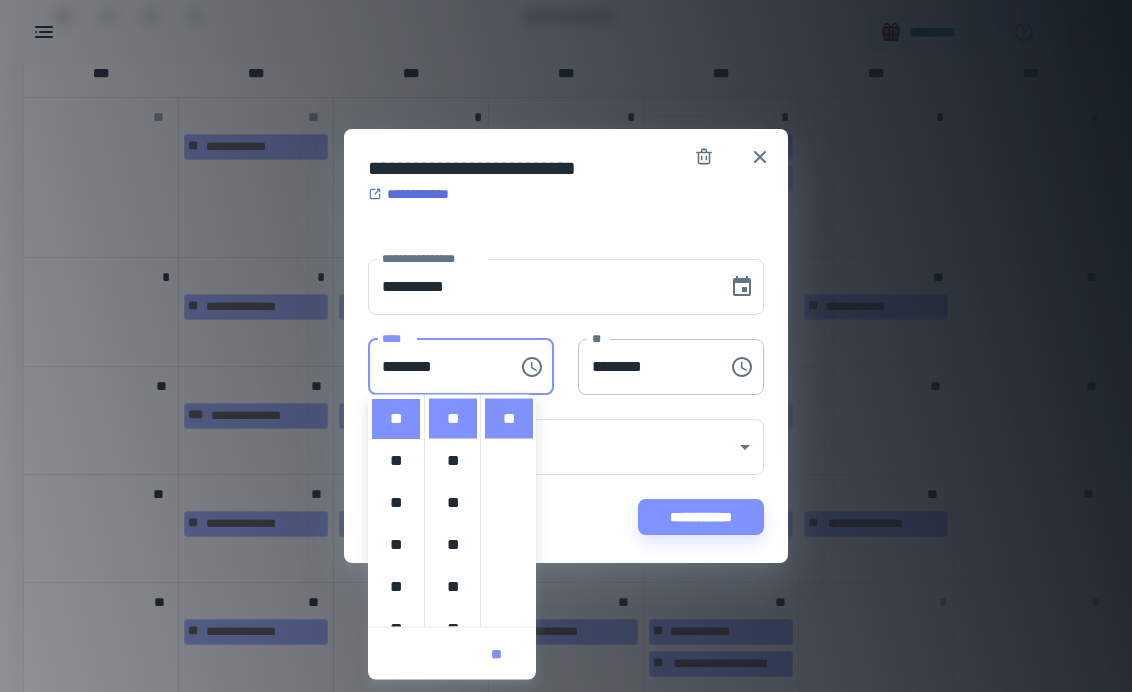 click on "********" at bounding box center [646, 367] 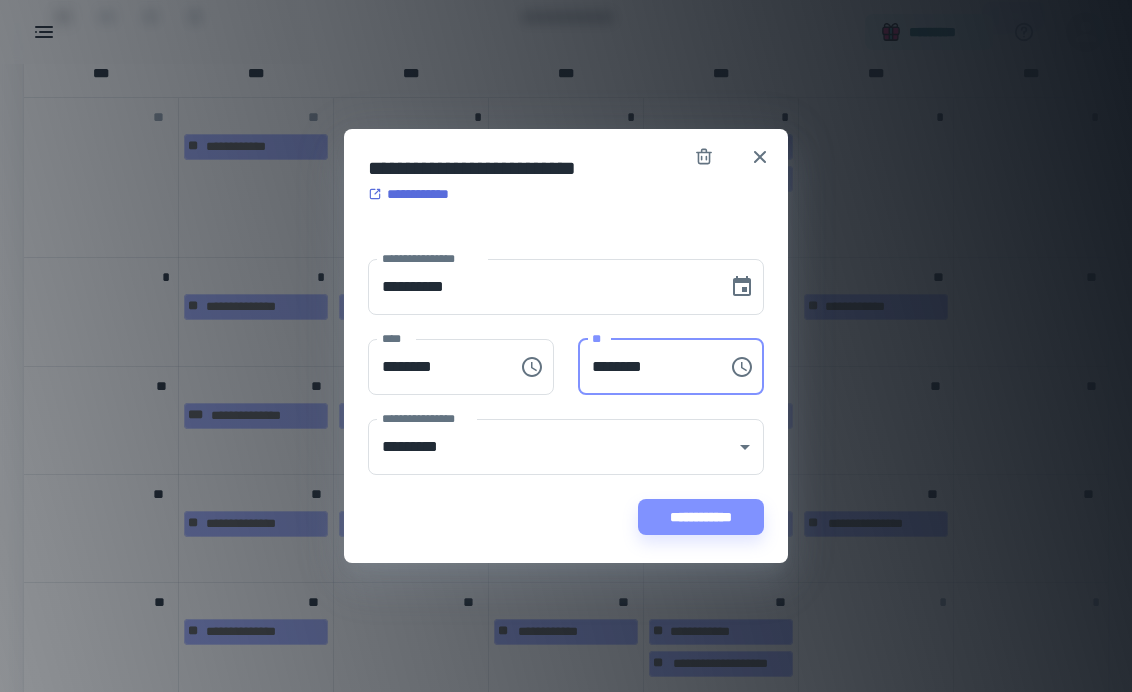 click on "********" at bounding box center (646, 367) 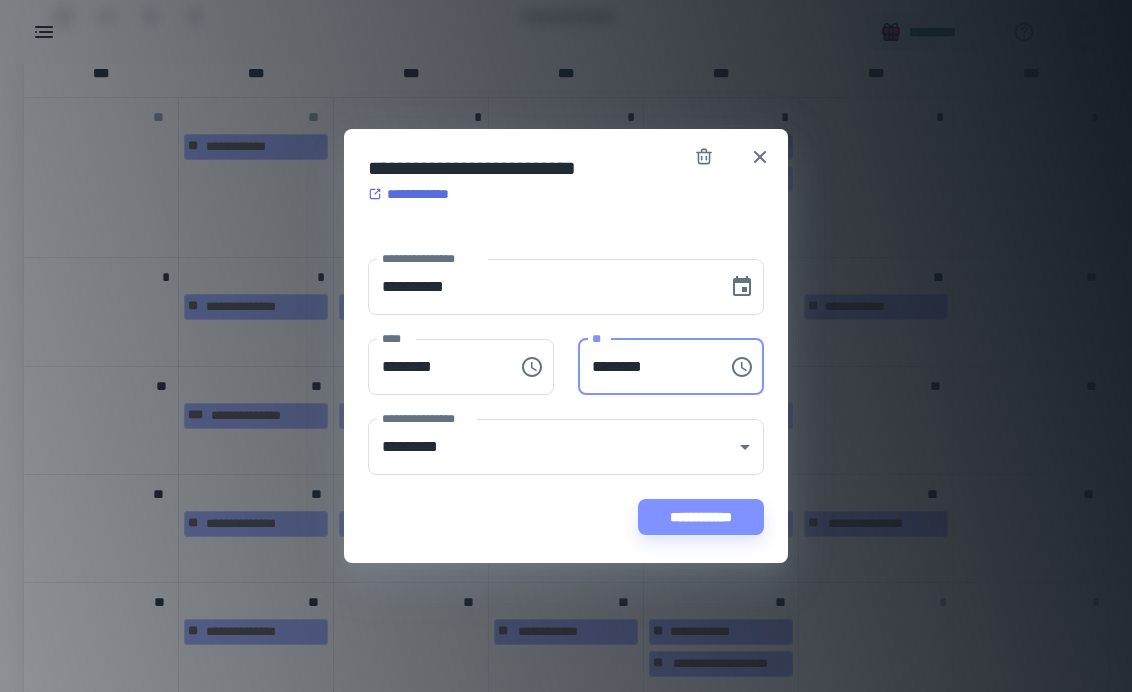 type on "********" 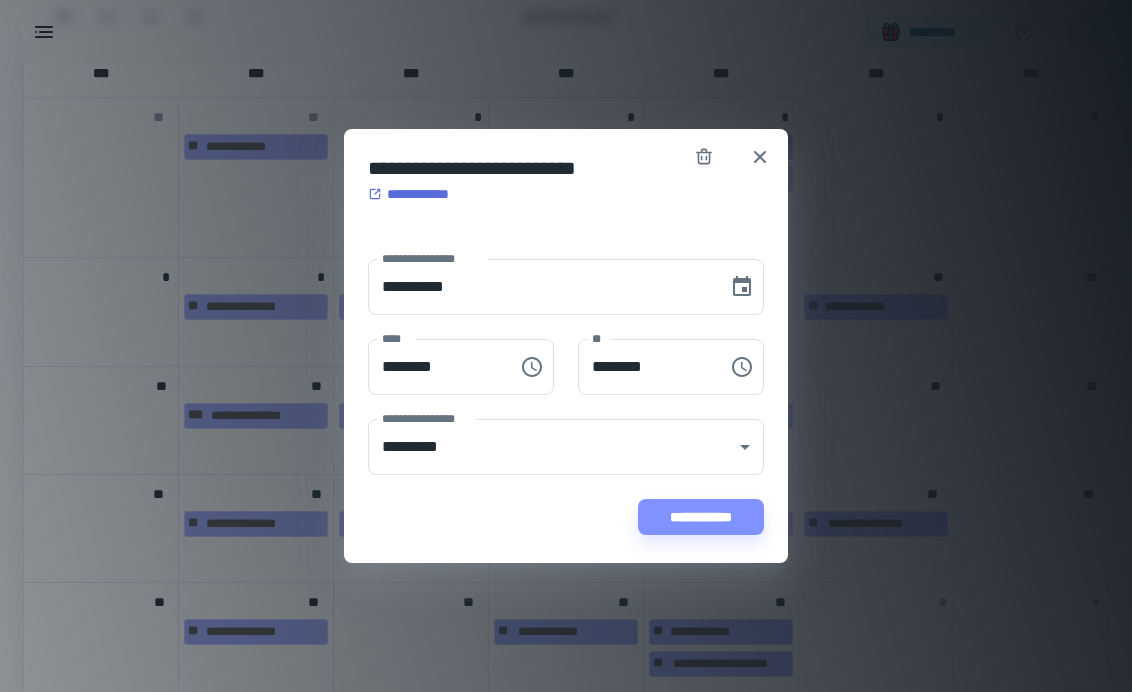click on "**********" at bounding box center (509, 194) 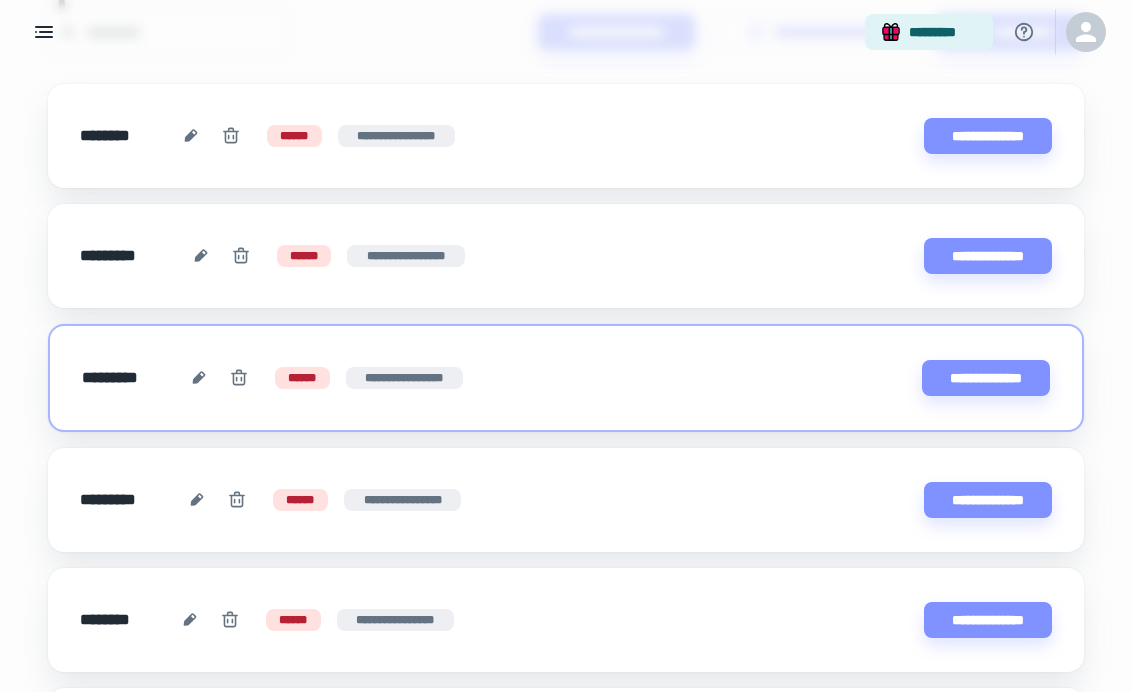 scroll, scrollTop: 274, scrollLeft: 0, axis: vertical 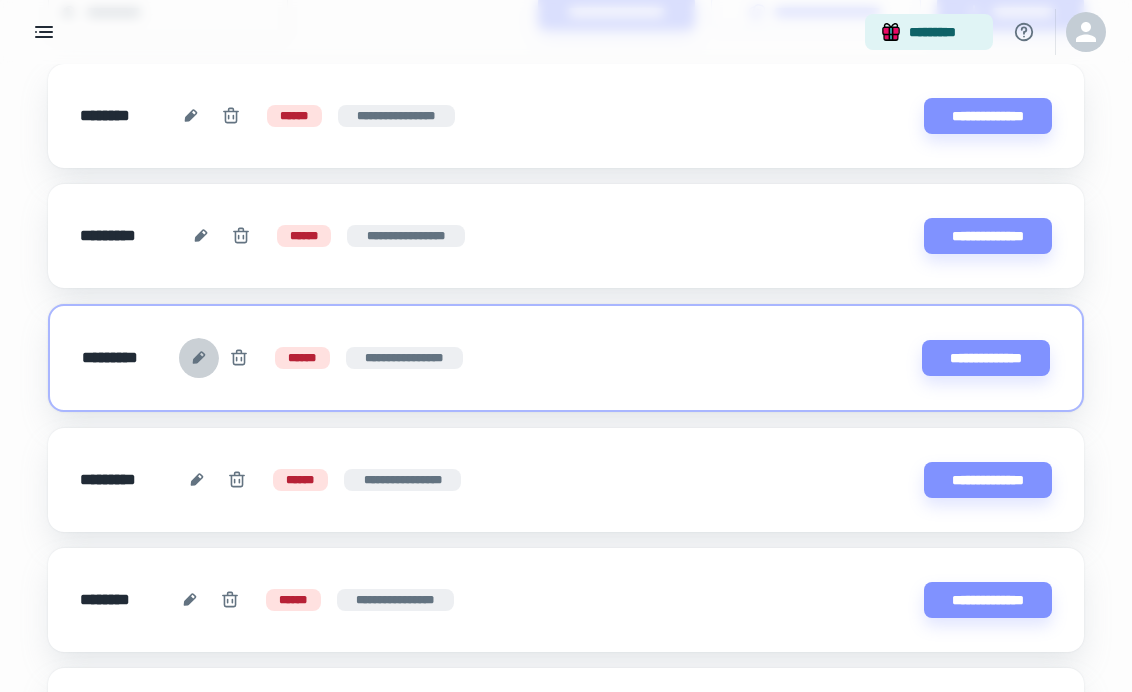 click 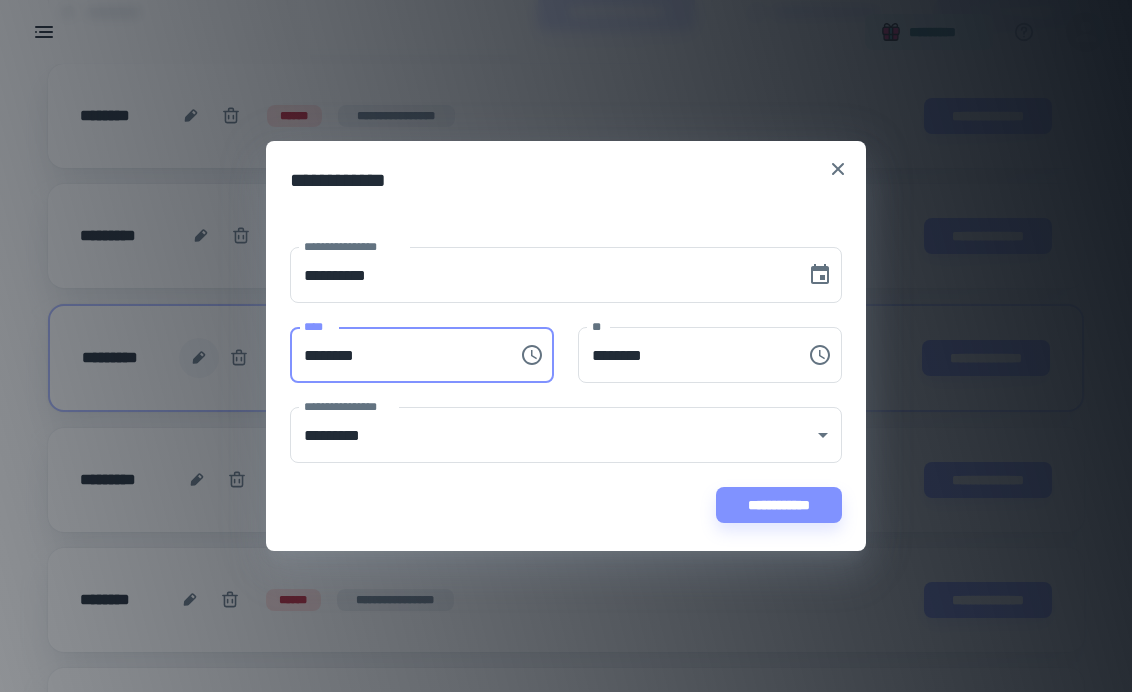 click on "********" at bounding box center [397, 355] 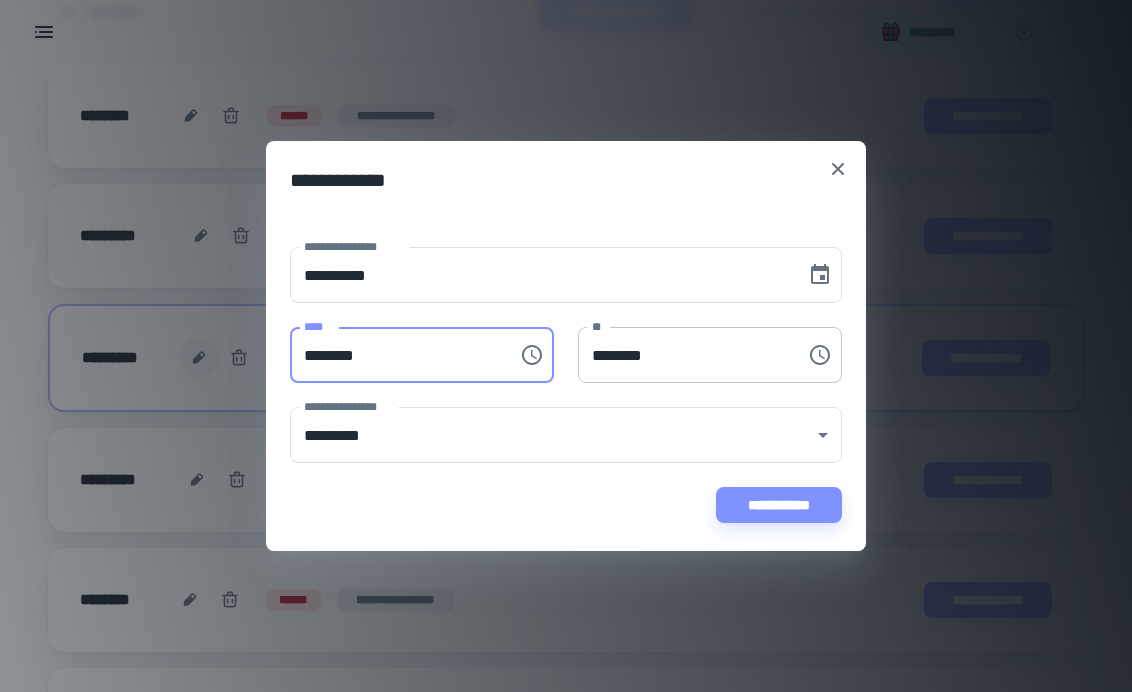 type on "********" 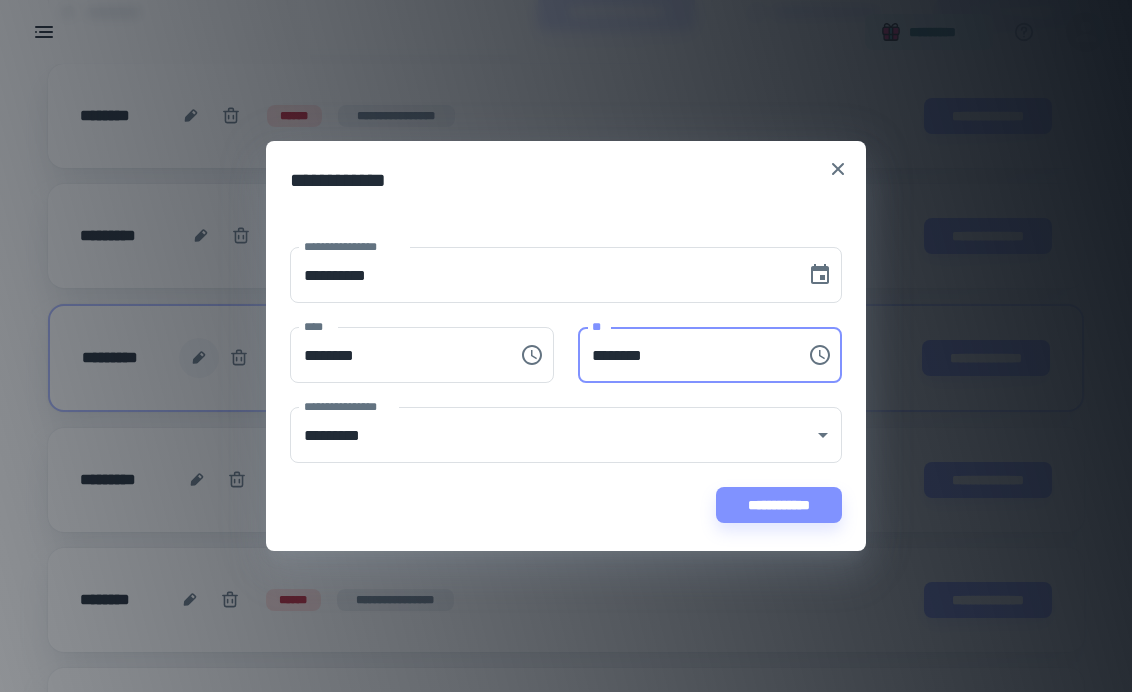 click on "********" at bounding box center (685, 355) 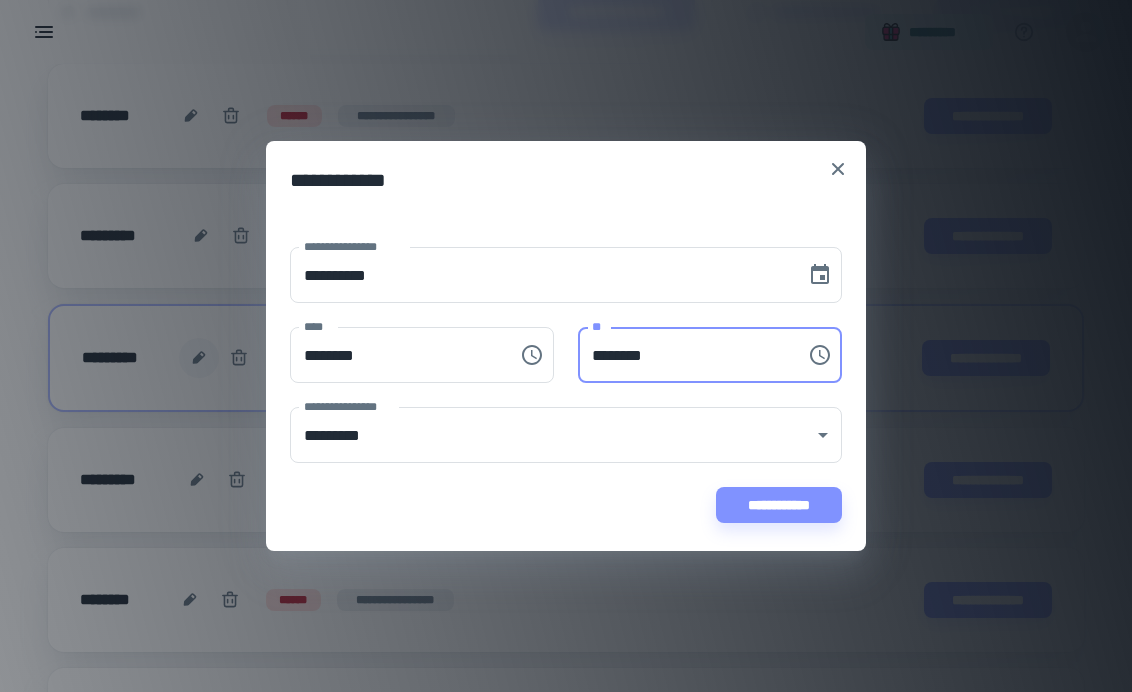 type on "********" 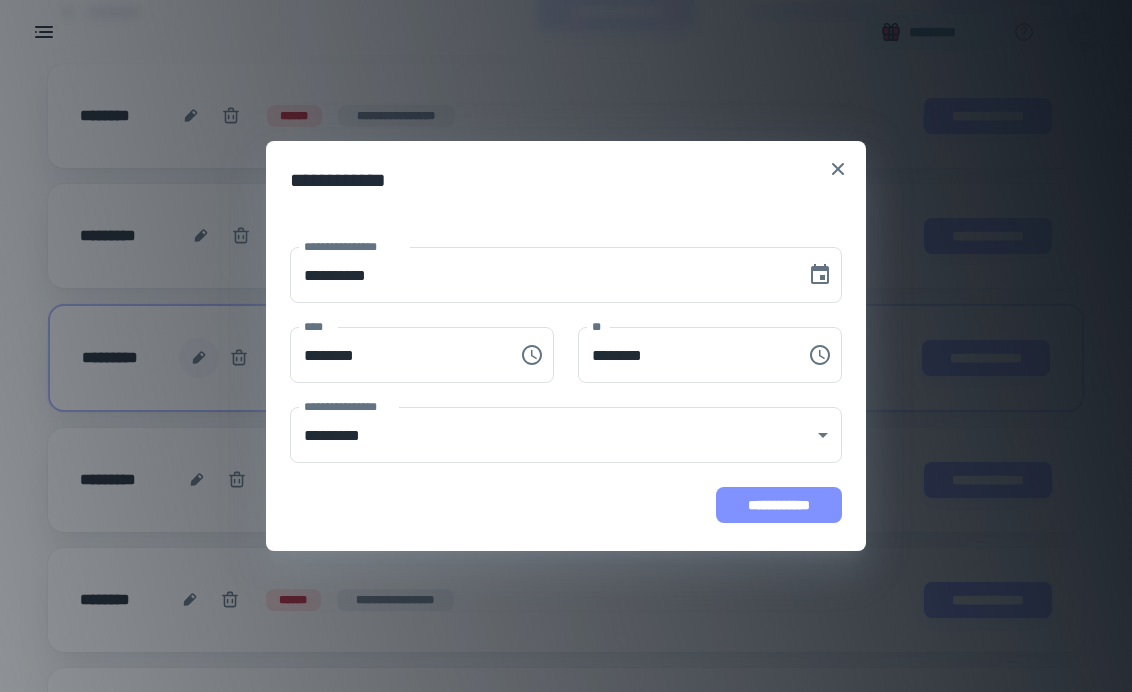 click on "**********" at bounding box center [779, 505] 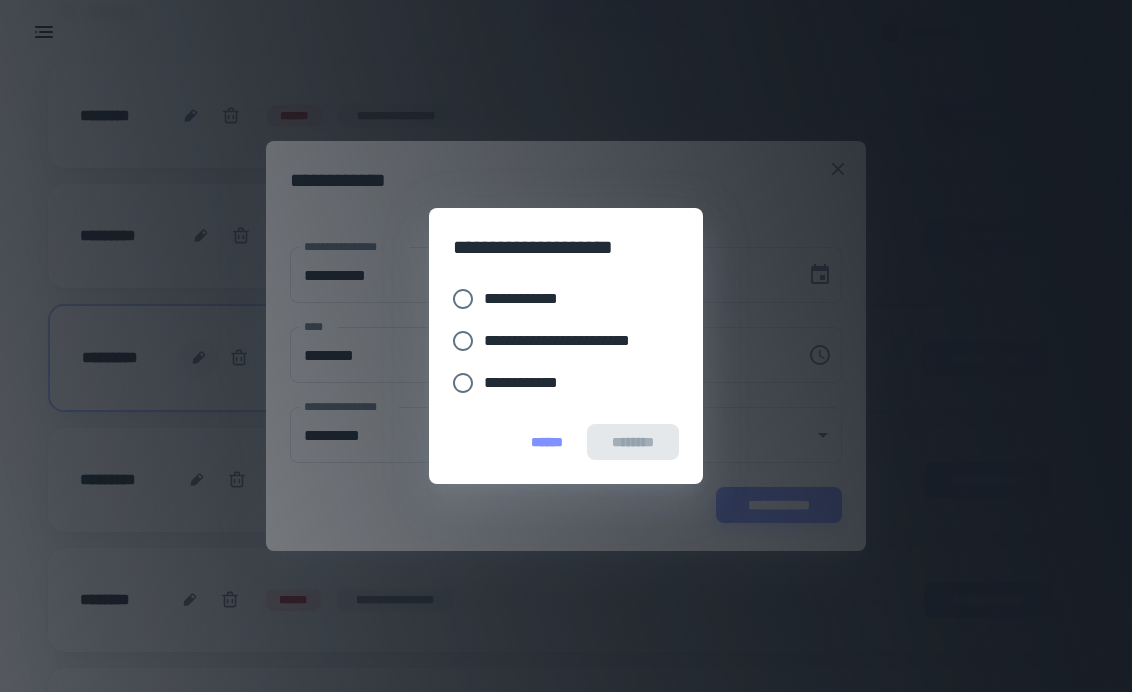 click on "**********" at bounding box center (574, 341) 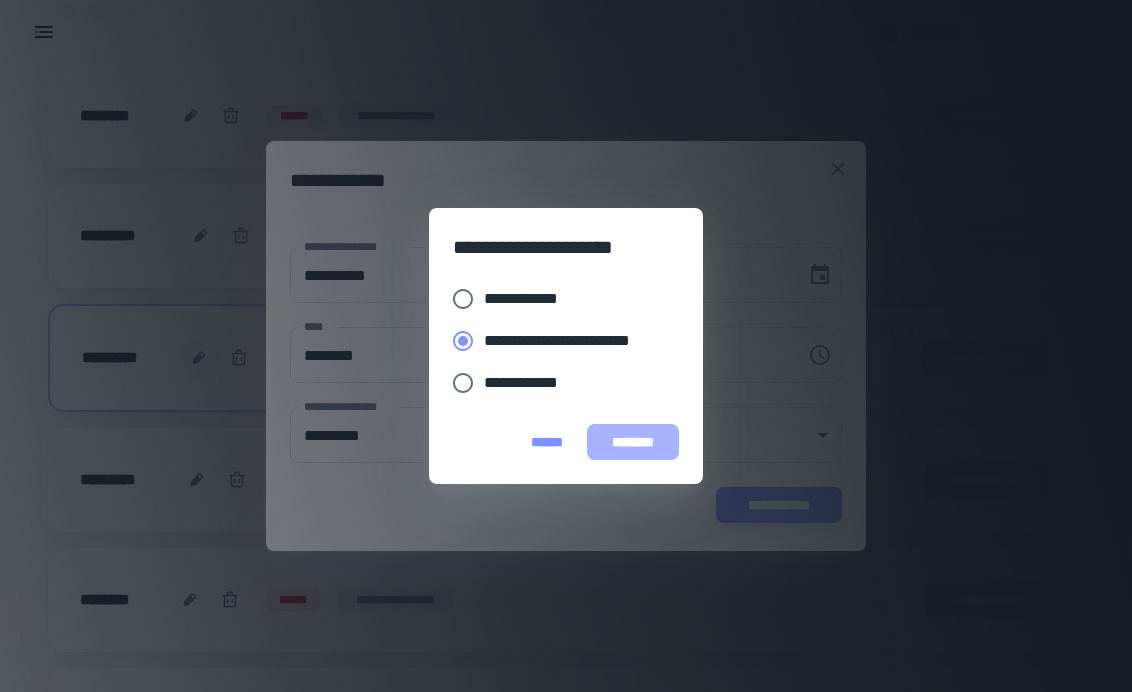 click on "********" at bounding box center [633, 442] 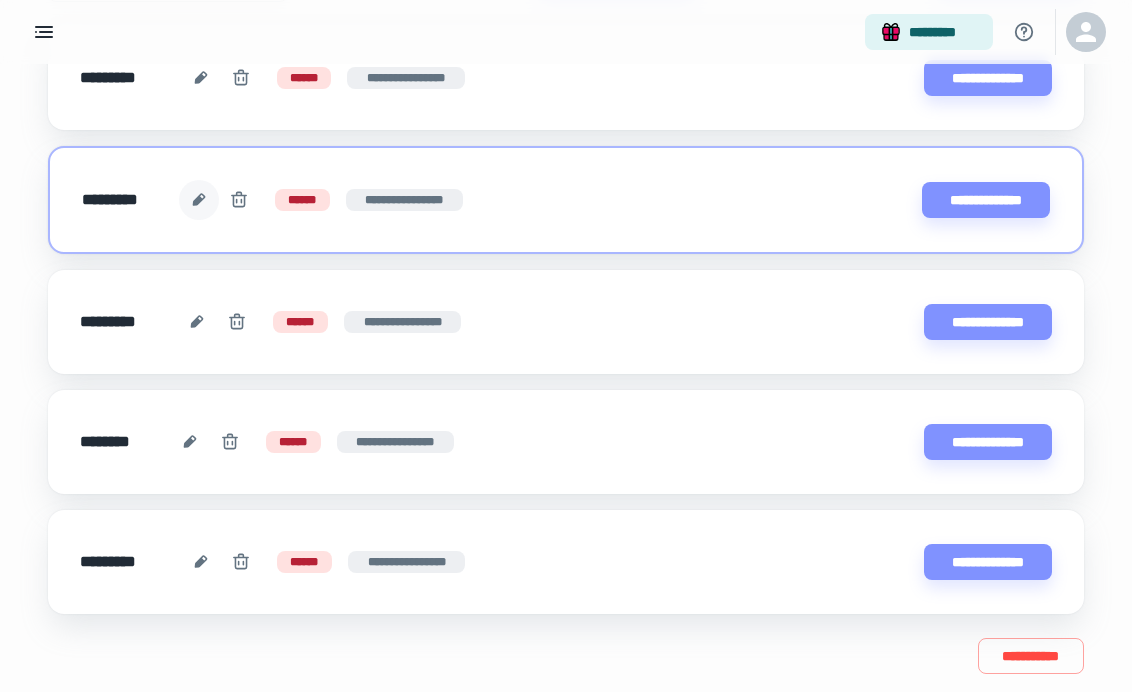 scroll, scrollTop: 374, scrollLeft: 0, axis: vertical 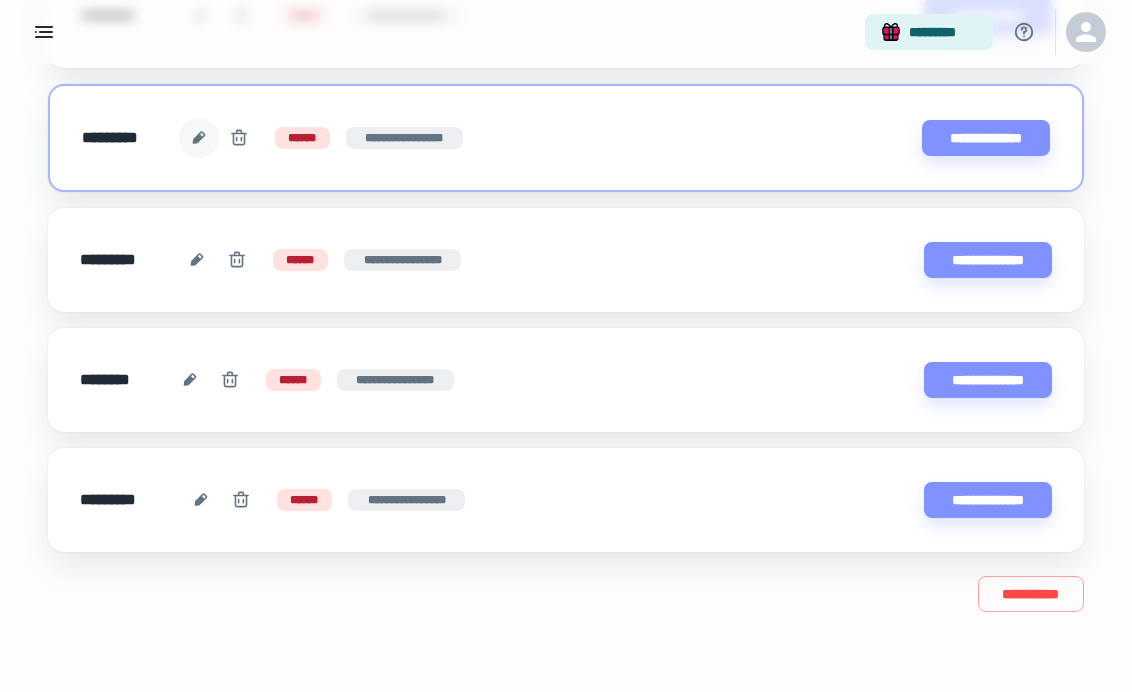 click on "**********" at bounding box center (566, 500) 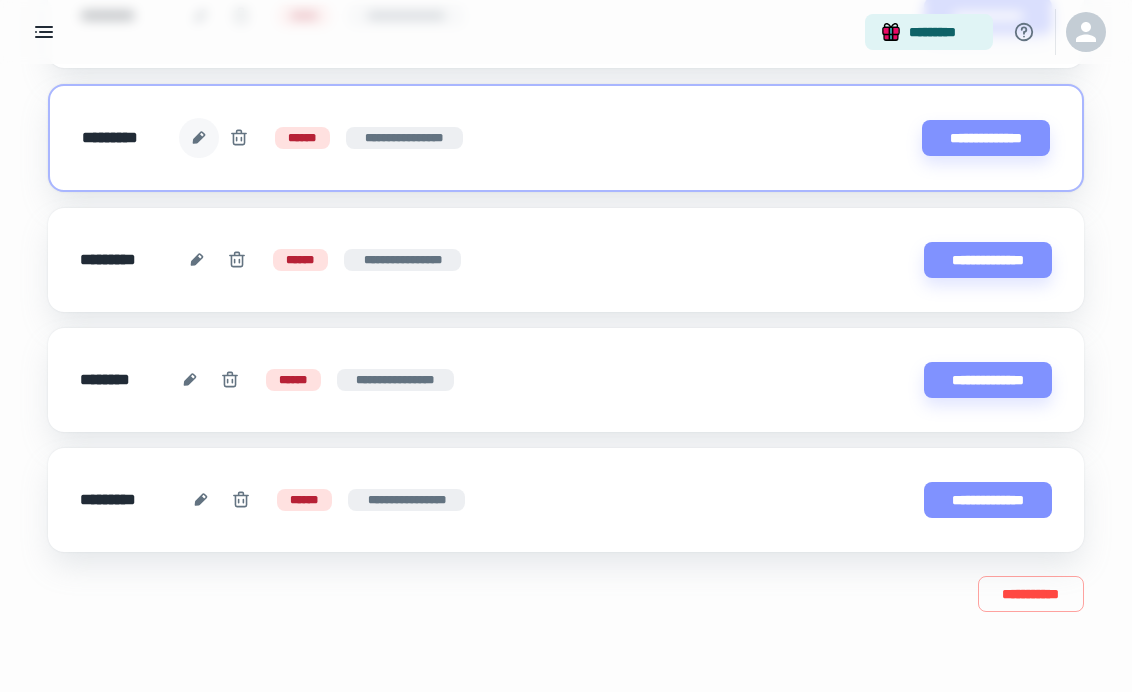 click on "**********" at bounding box center [988, 500] 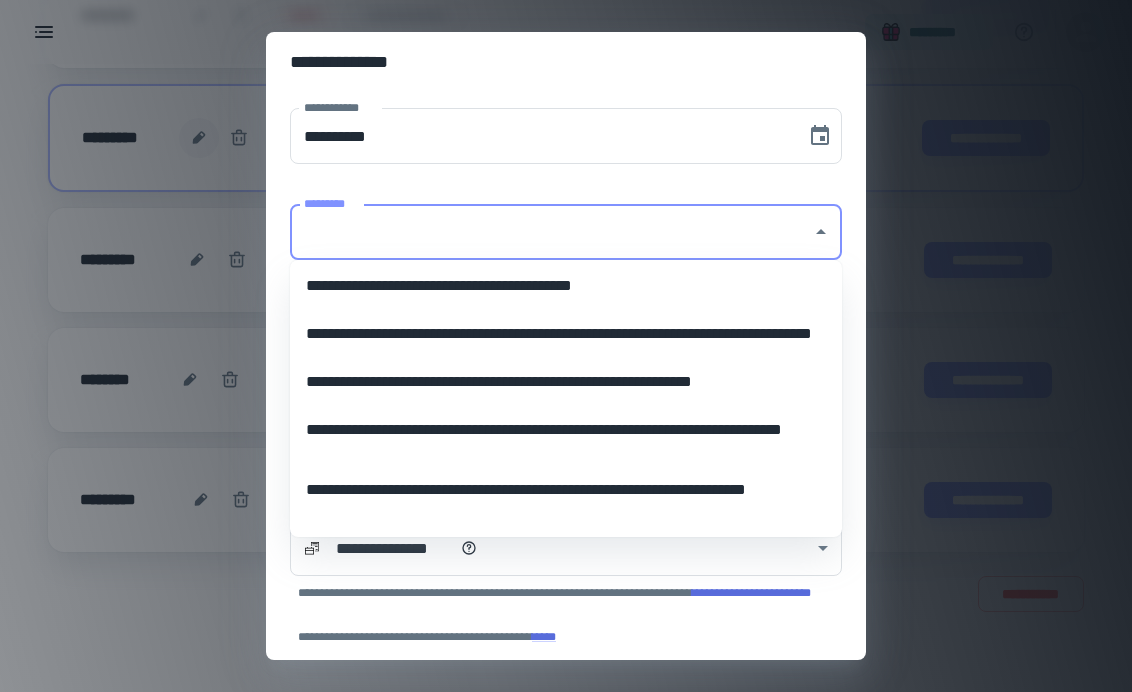 click on "*********" at bounding box center [551, 232] 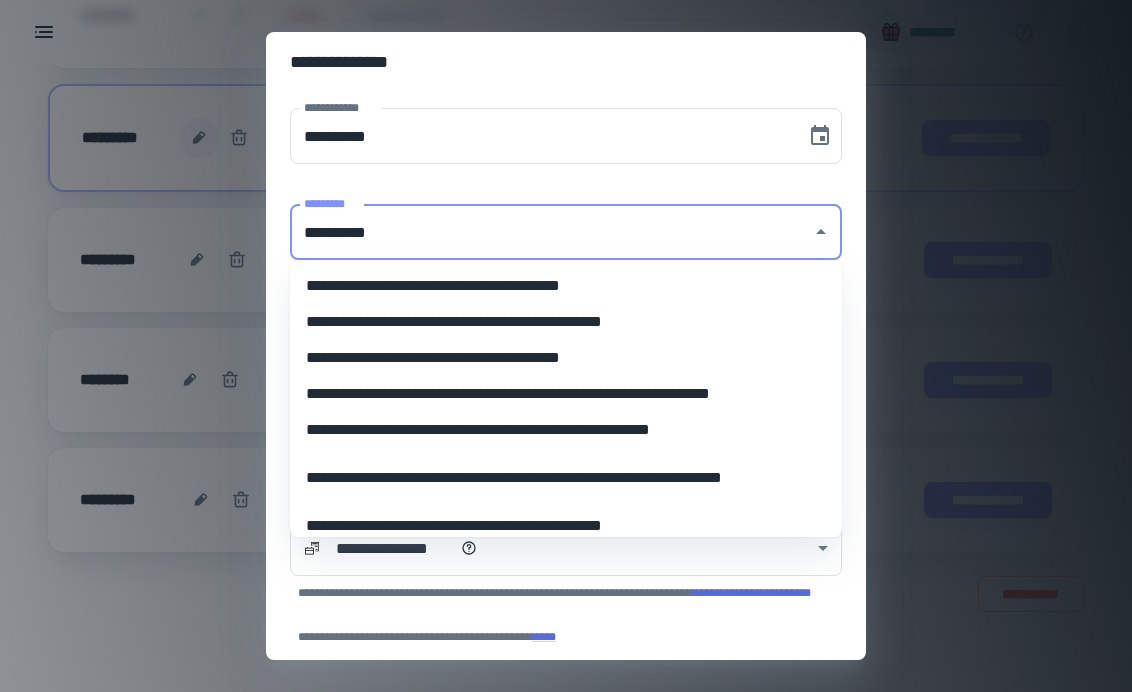 click on "**********" at bounding box center [566, 358] 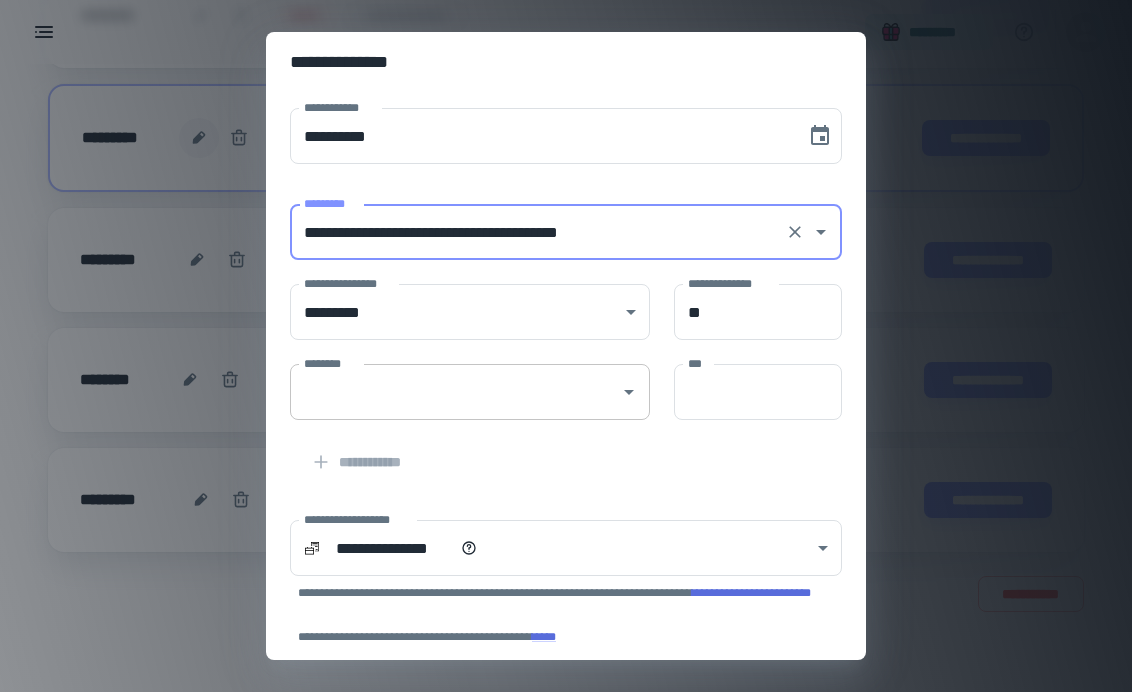 type on "**********" 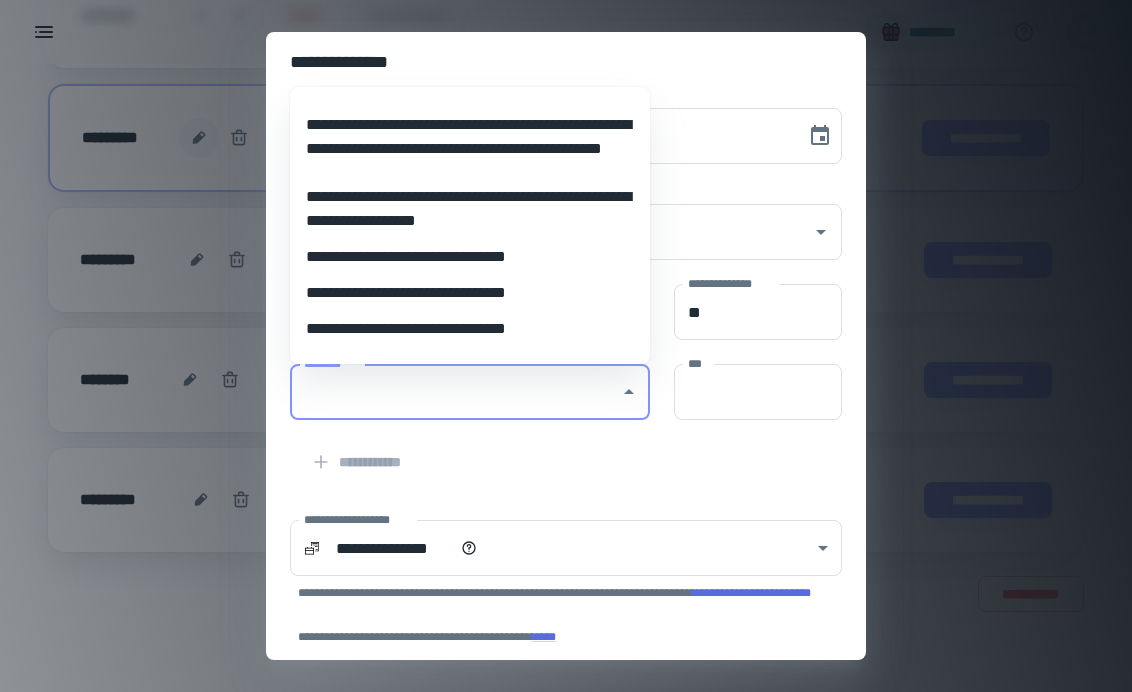 click on "********" at bounding box center (455, 392) 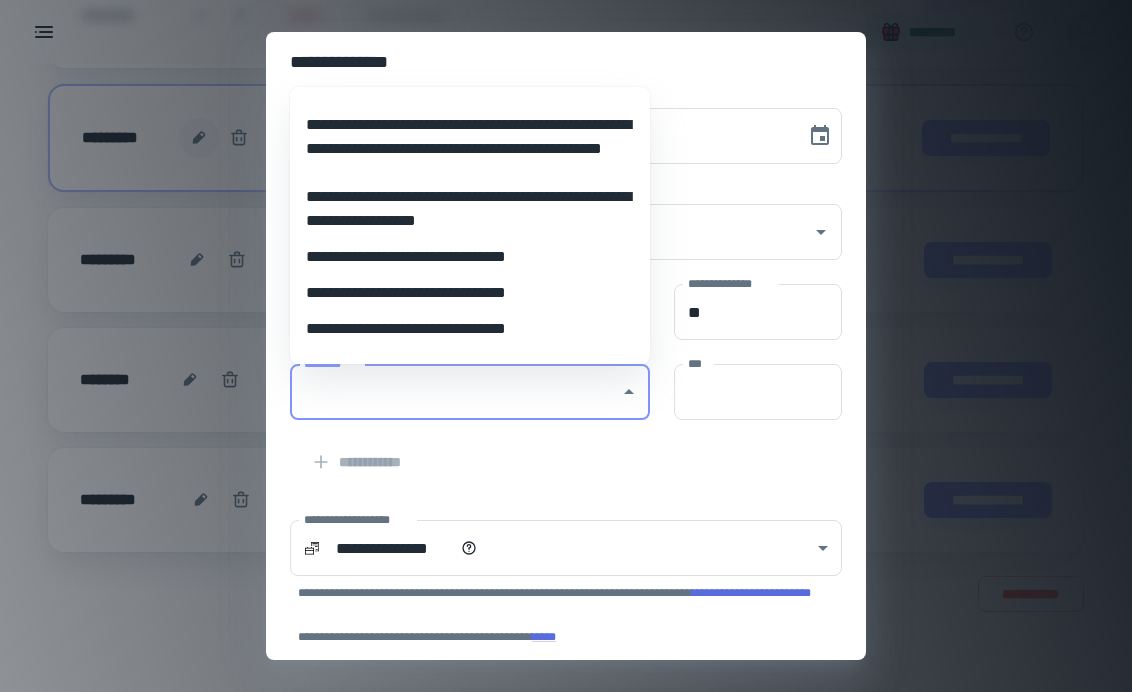 click on "**********" at bounding box center [470, 209] 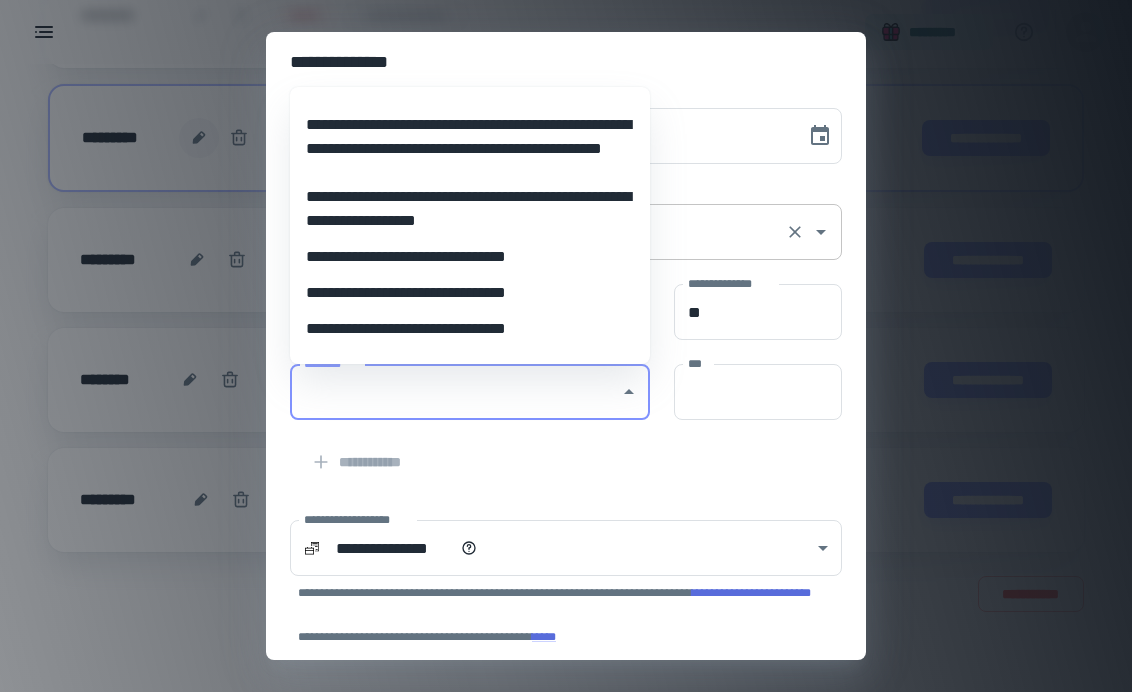 type on "**********" 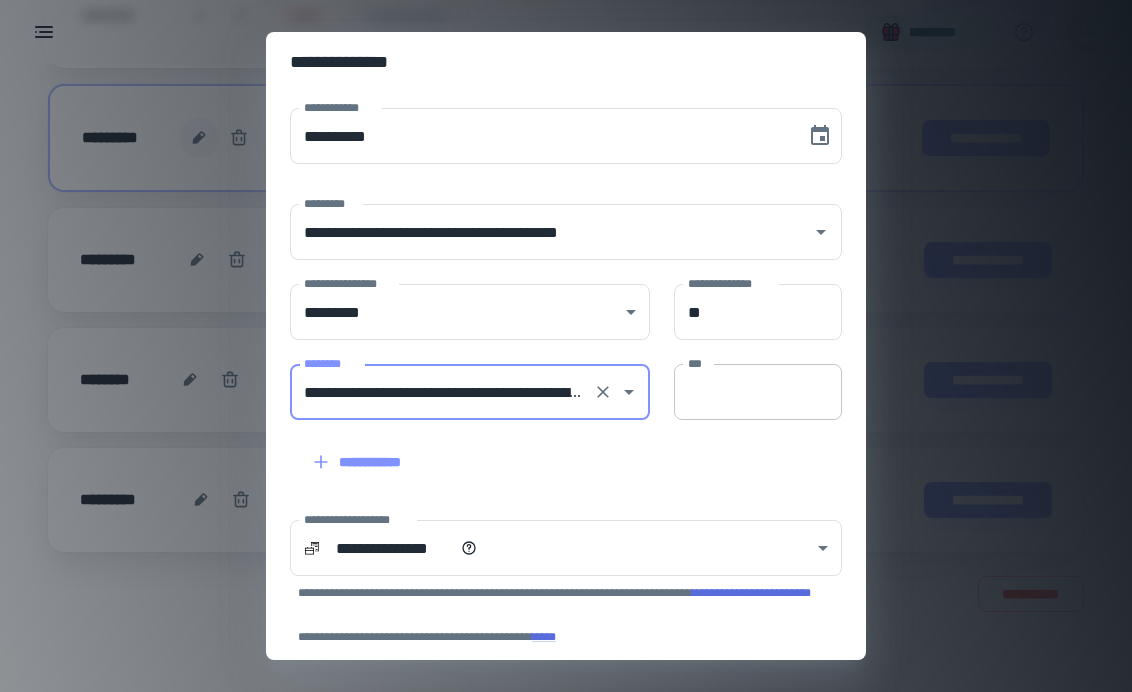 click on "***" at bounding box center [758, 392] 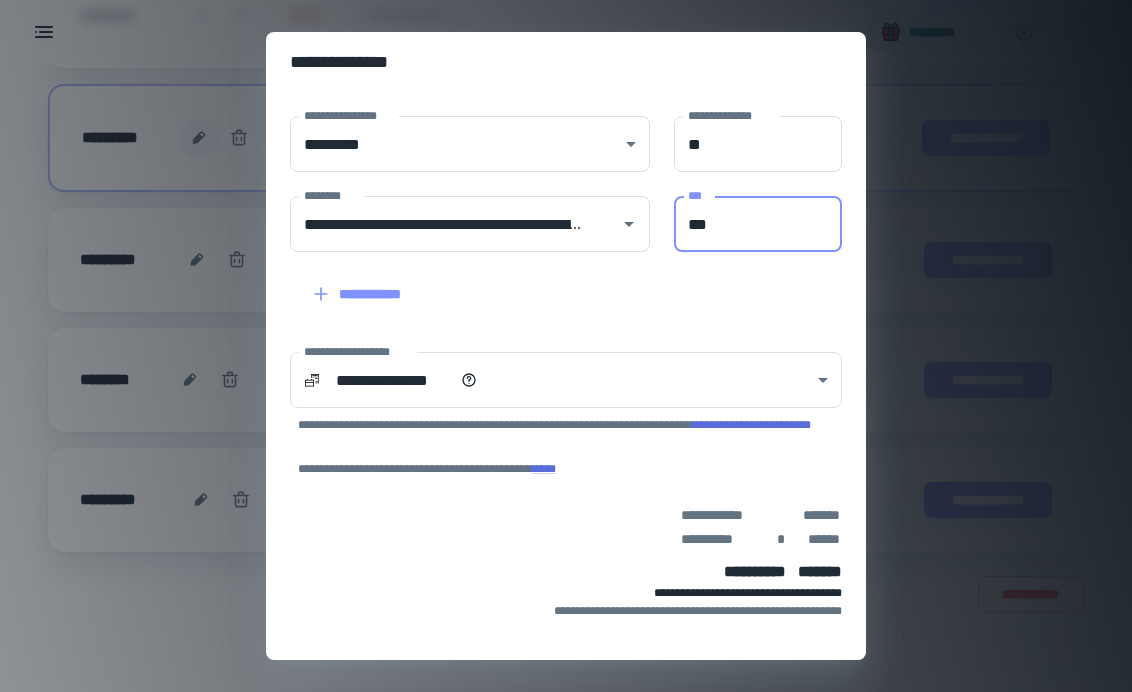 scroll, scrollTop: 232, scrollLeft: 0, axis: vertical 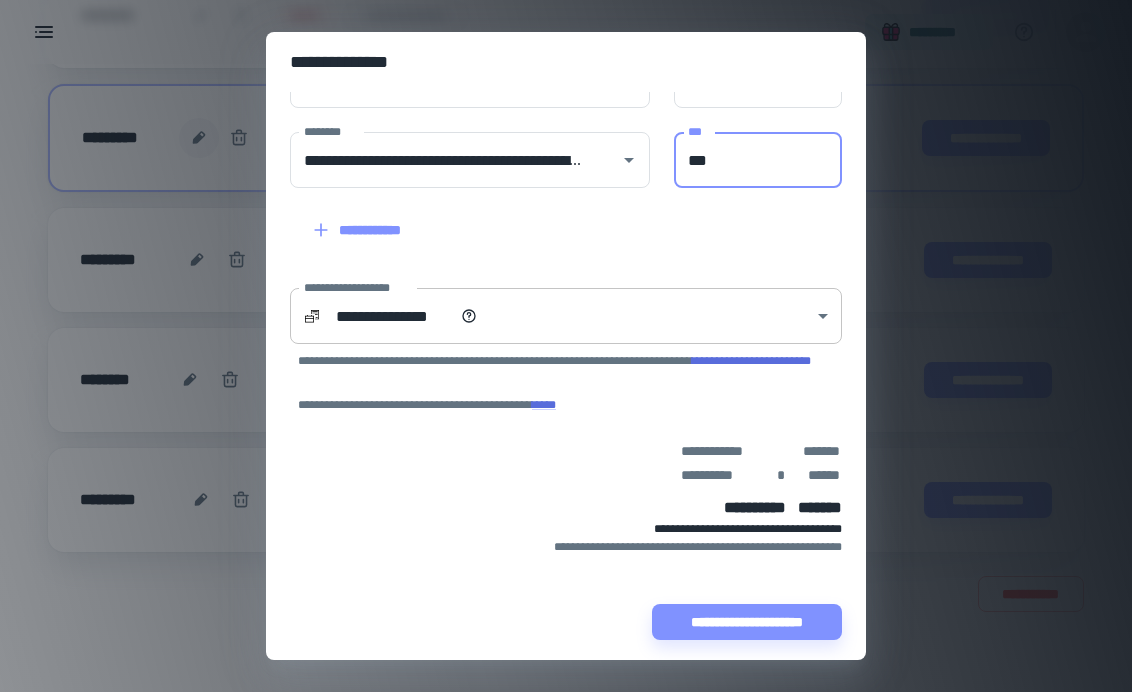 type on "***" 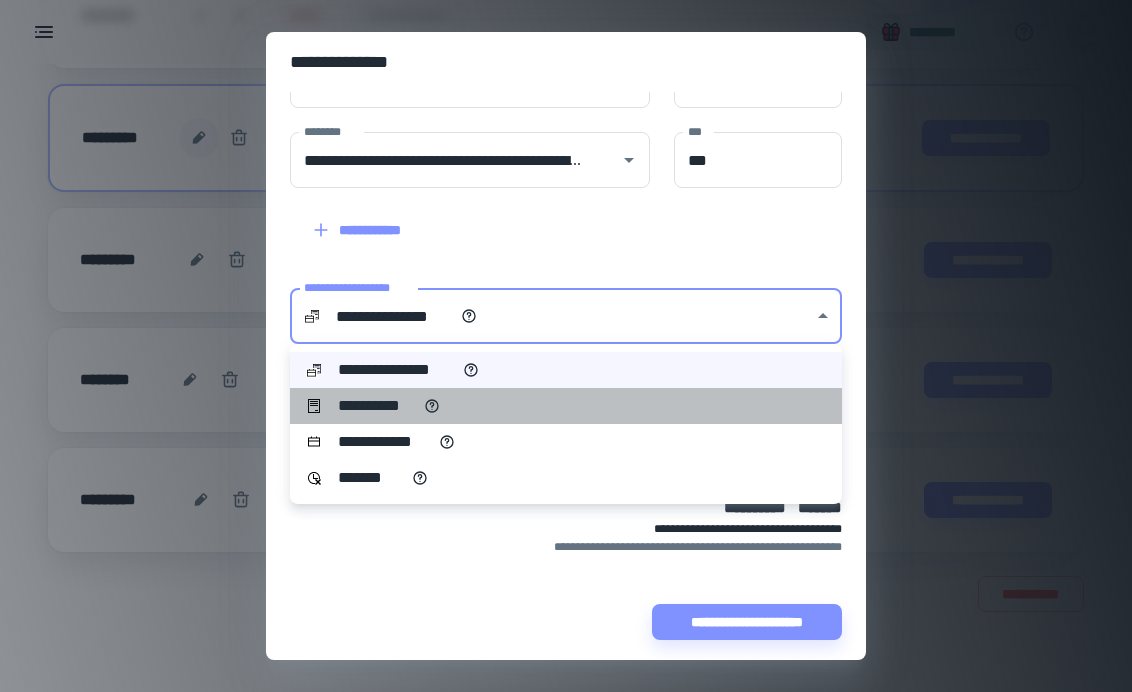 click on "**********" at bounding box center [566, 406] 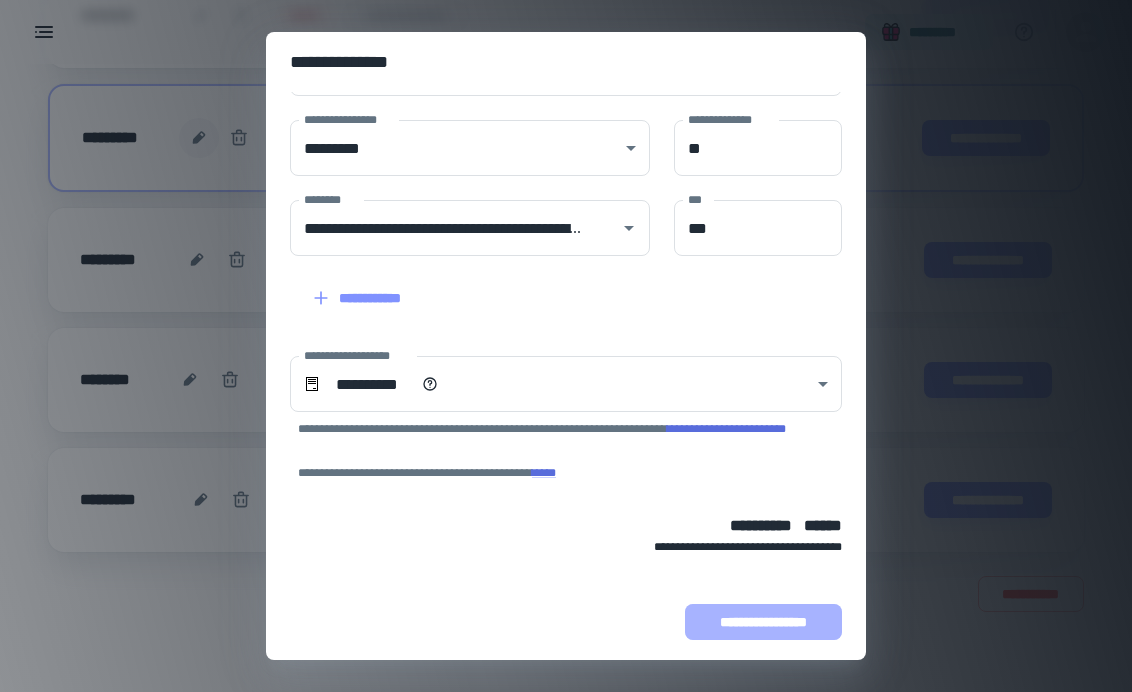 click on "**********" at bounding box center (763, 622) 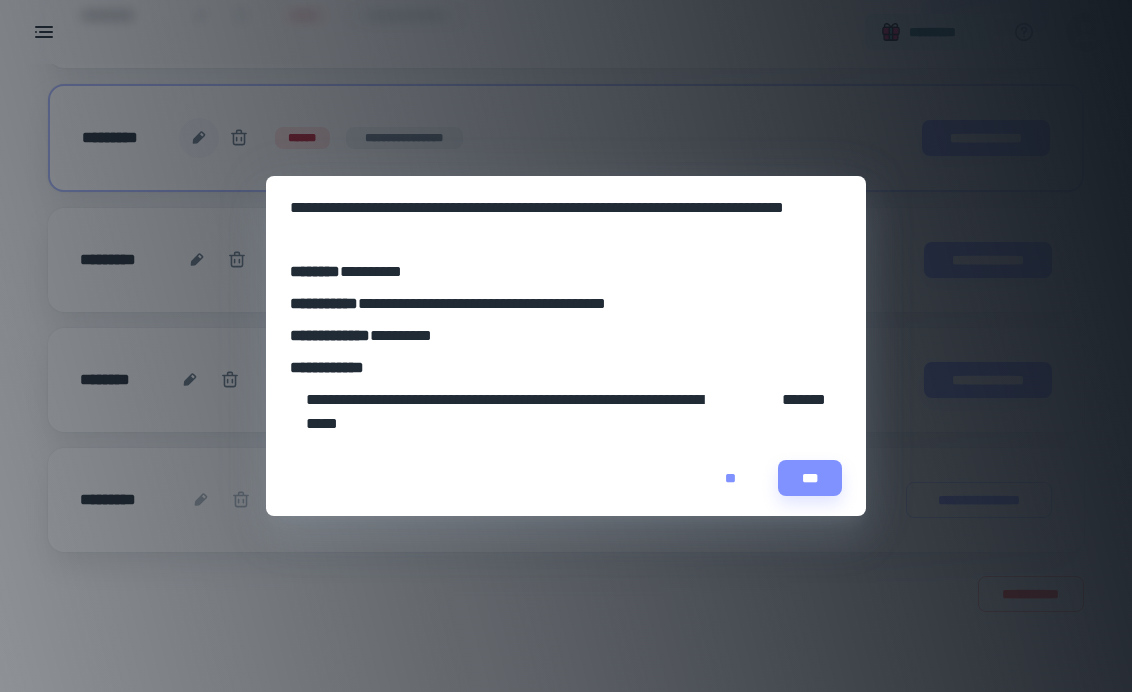 click on "**" at bounding box center [730, 478] 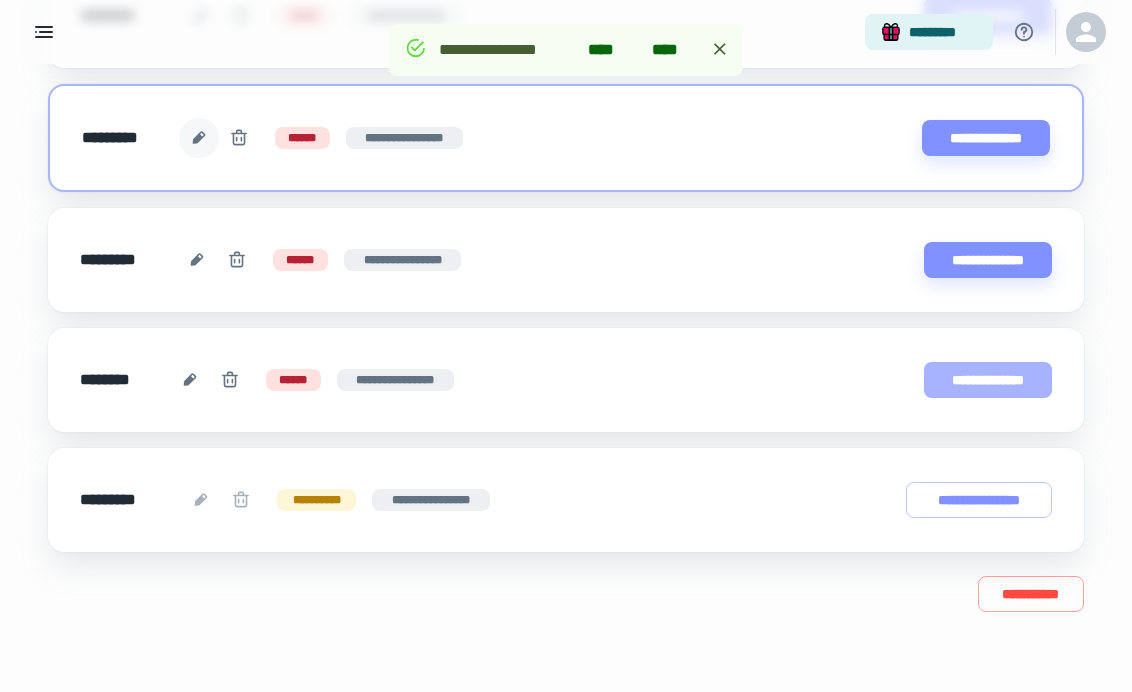 click on "**********" at bounding box center (988, 380) 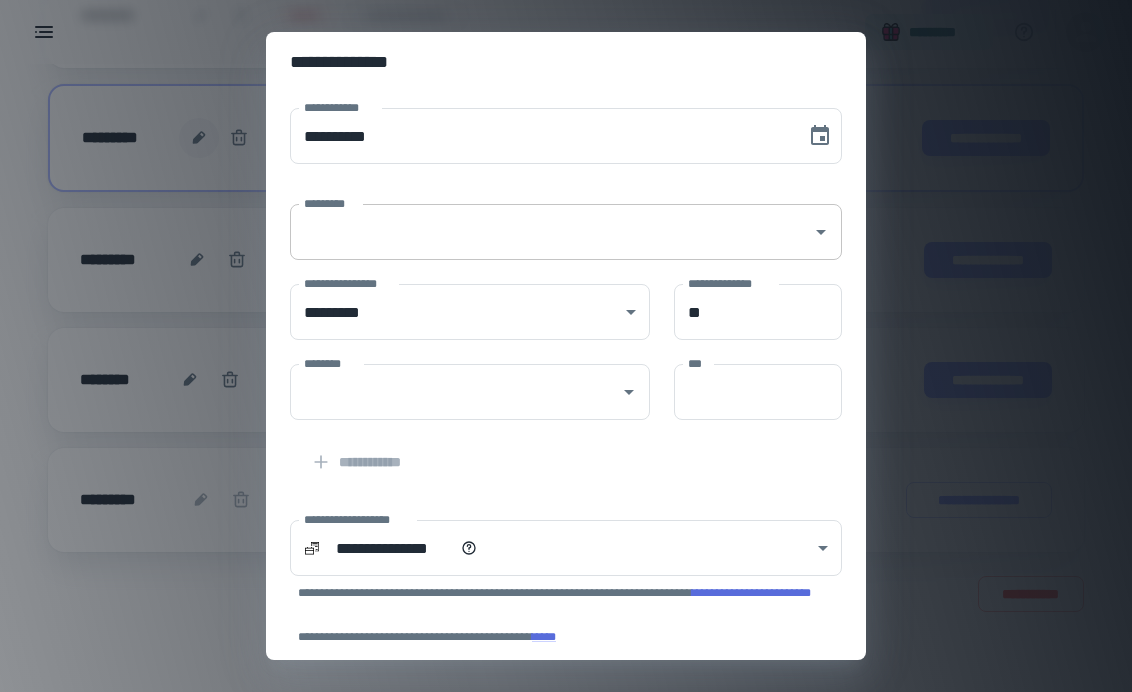 click on "*********" at bounding box center [551, 232] 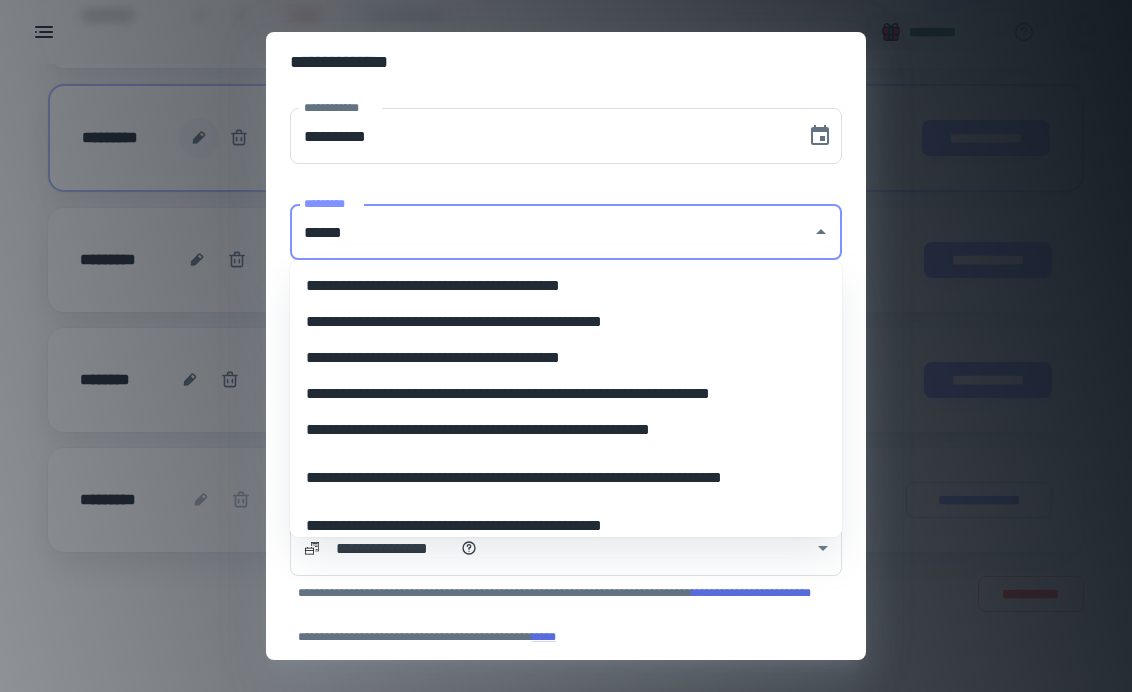 click on "**********" at bounding box center (566, 358) 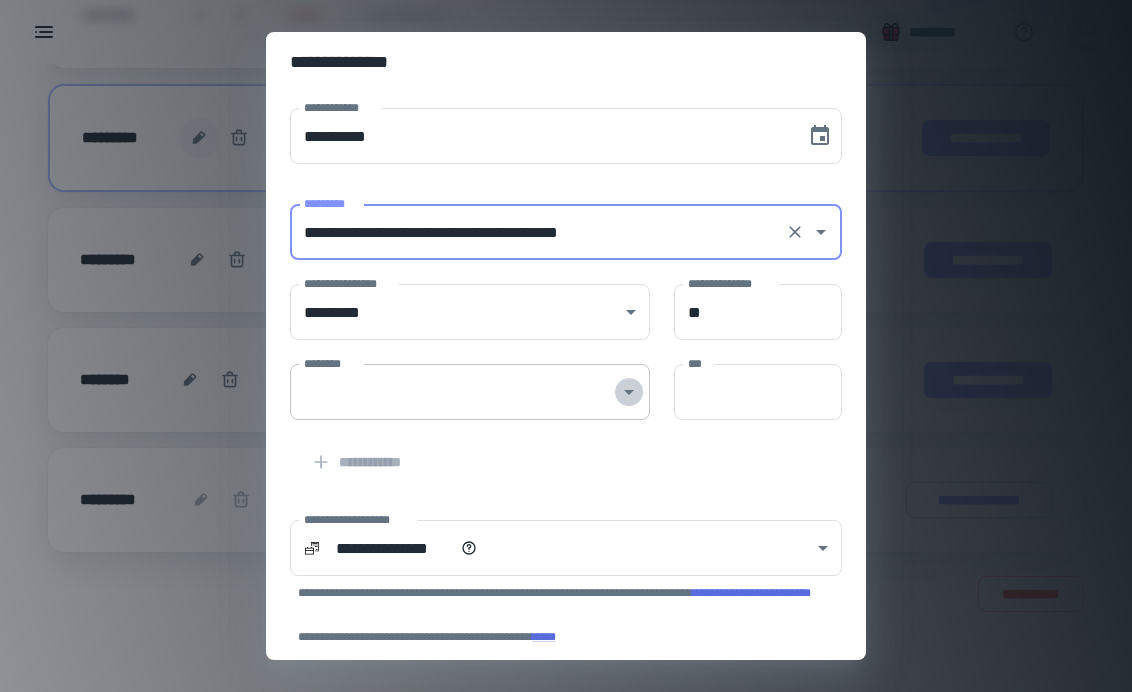 click 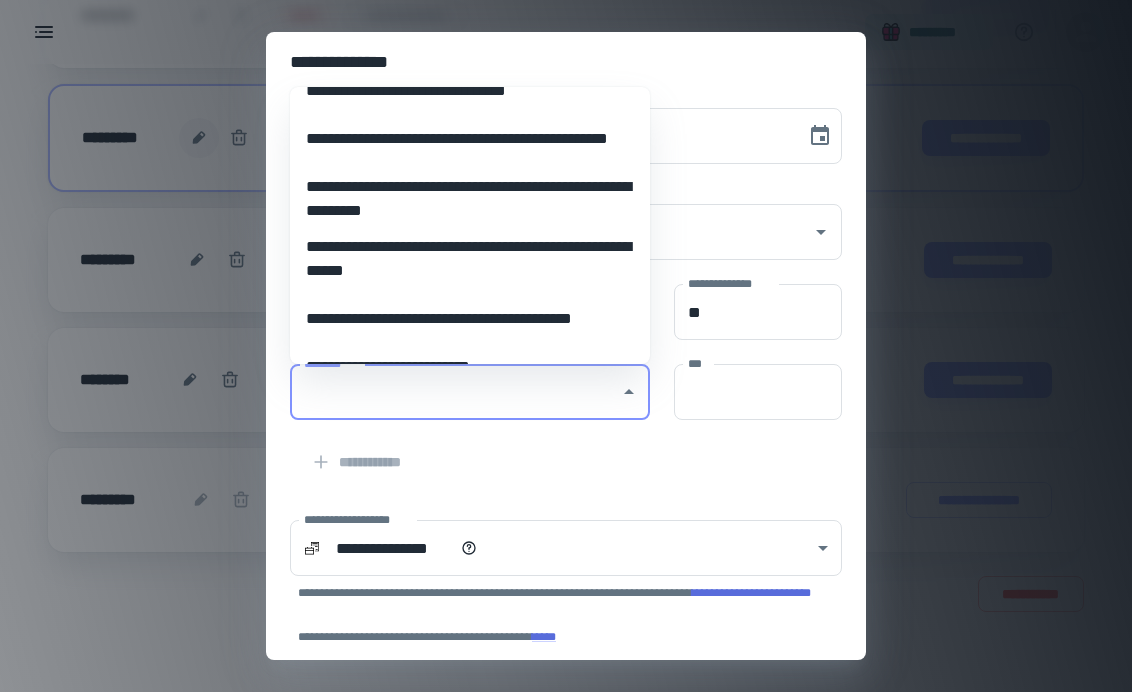 scroll, scrollTop: 244, scrollLeft: 0, axis: vertical 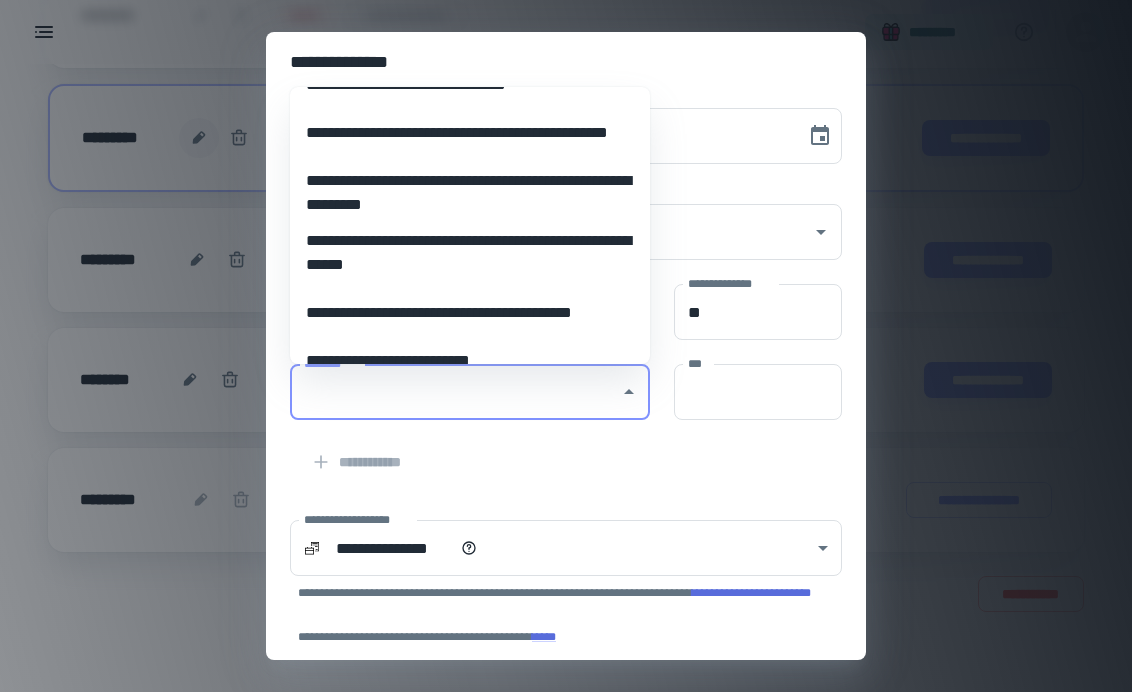click on "**********" at bounding box center (470, 253) 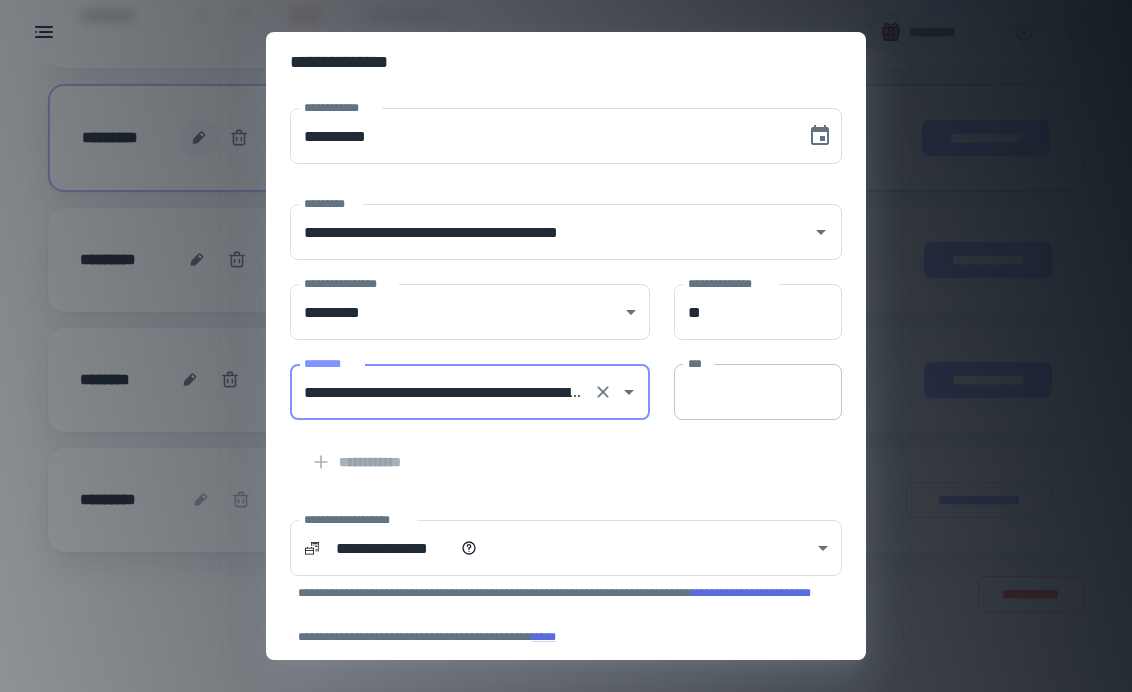 click on "***" at bounding box center (758, 392) 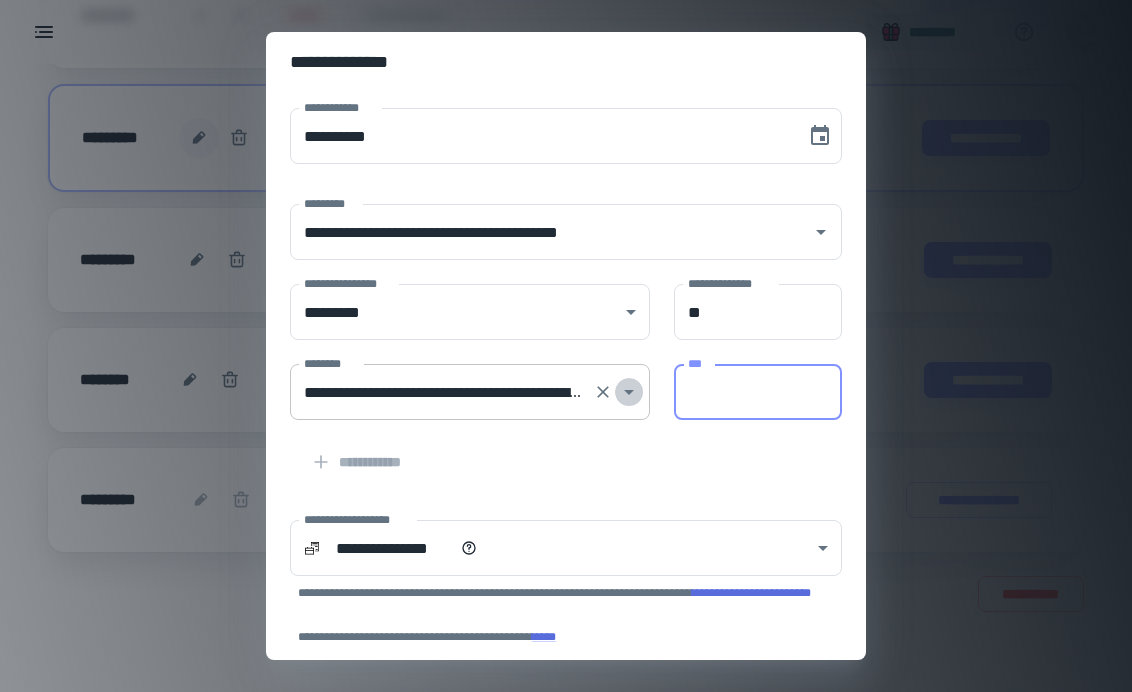 click 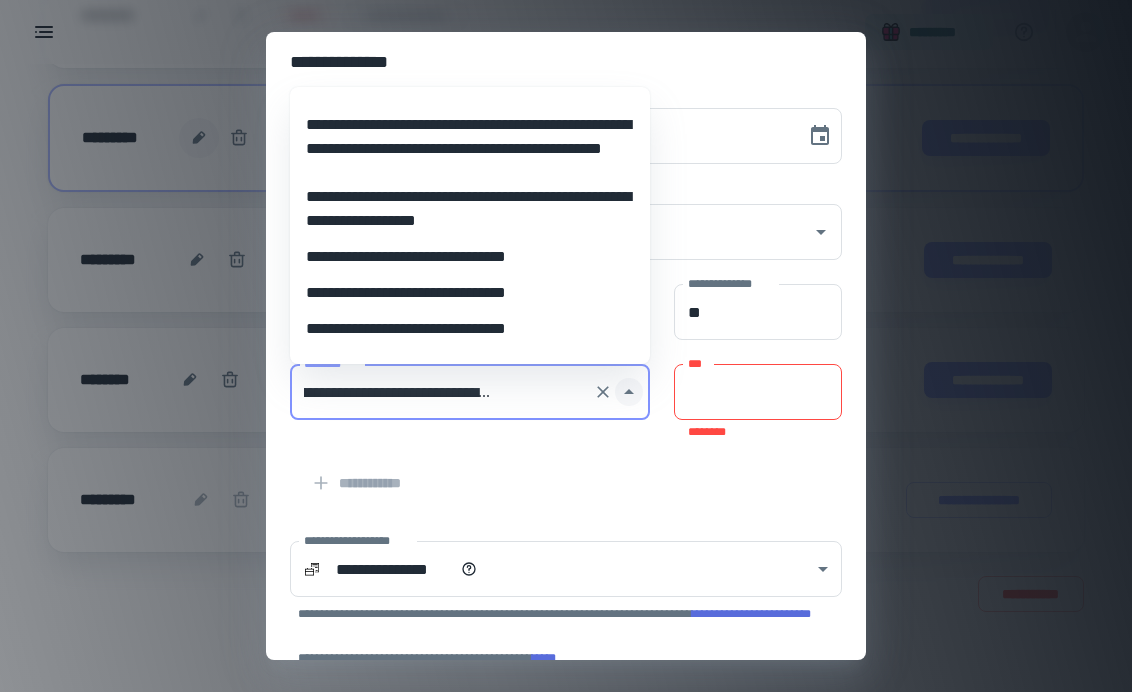 scroll, scrollTop: 163, scrollLeft: 0, axis: vertical 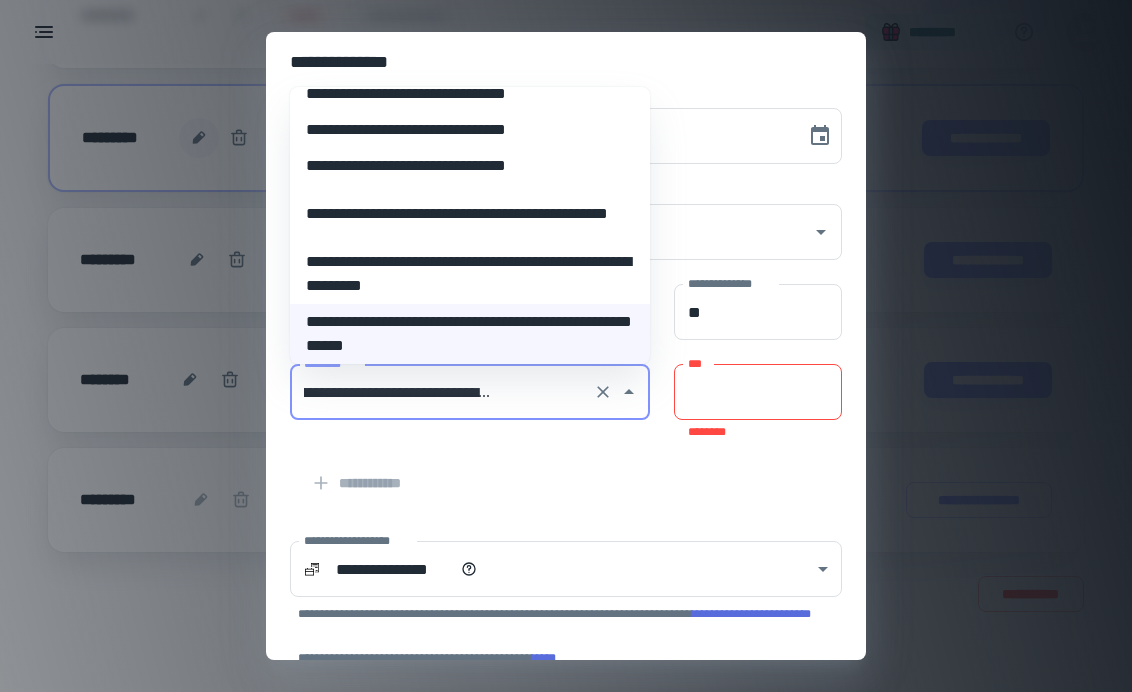 click on "**********" at bounding box center (470, 166) 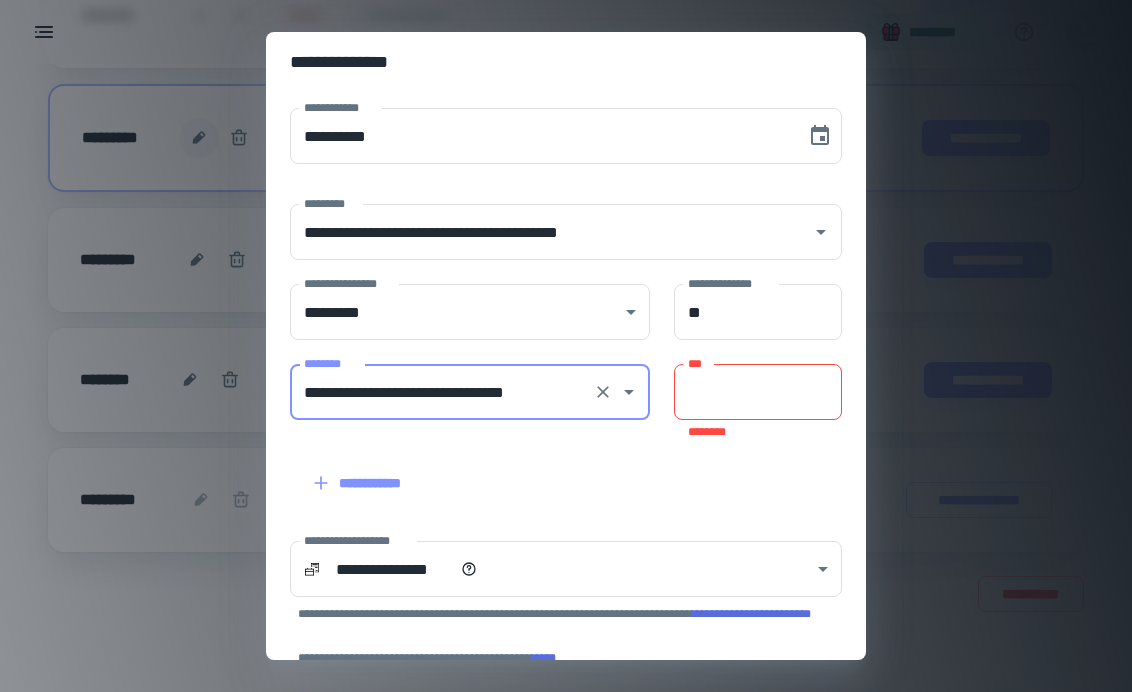 scroll, scrollTop: 0, scrollLeft: 0, axis: both 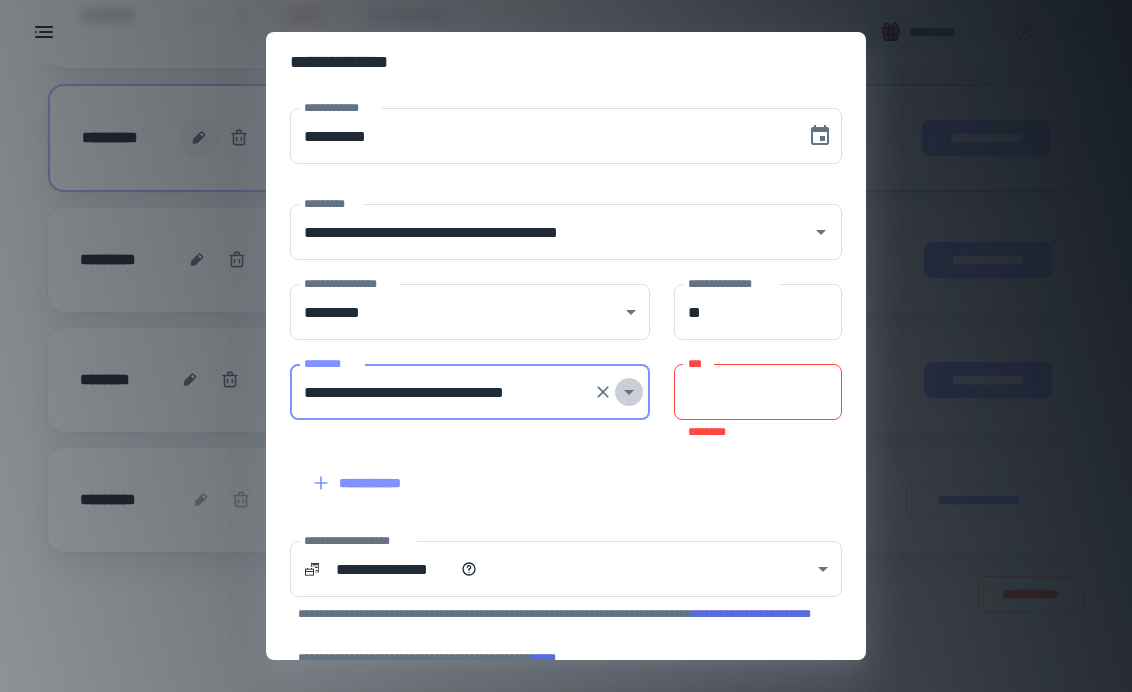 click 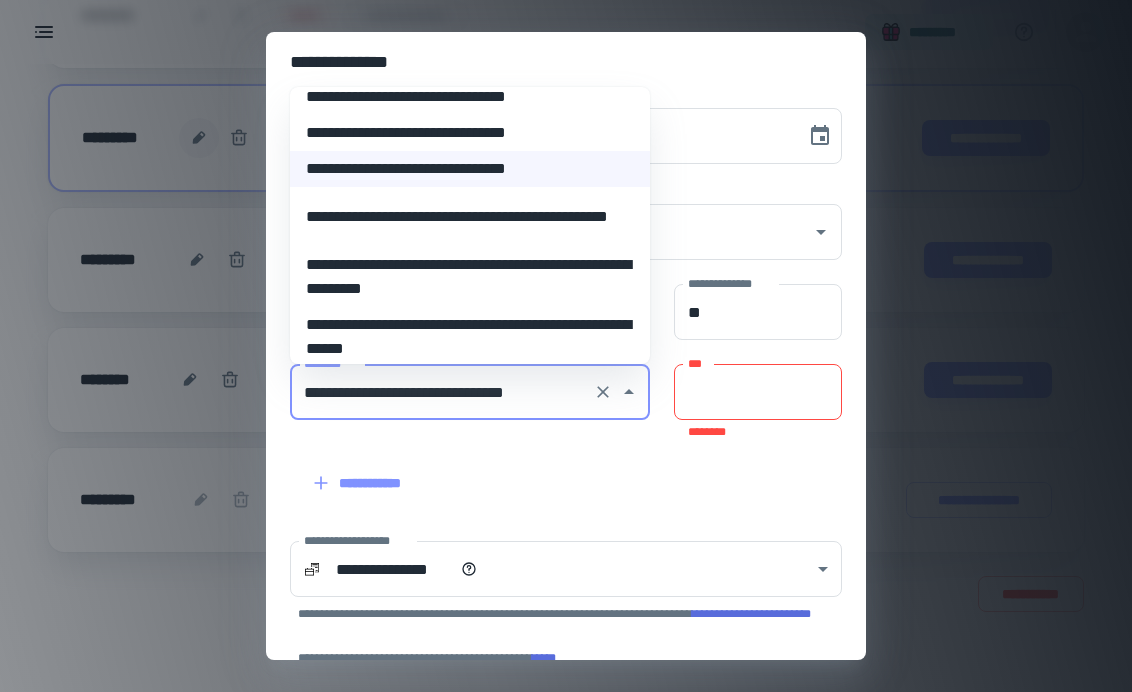 scroll, scrollTop: 181, scrollLeft: 0, axis: vertical 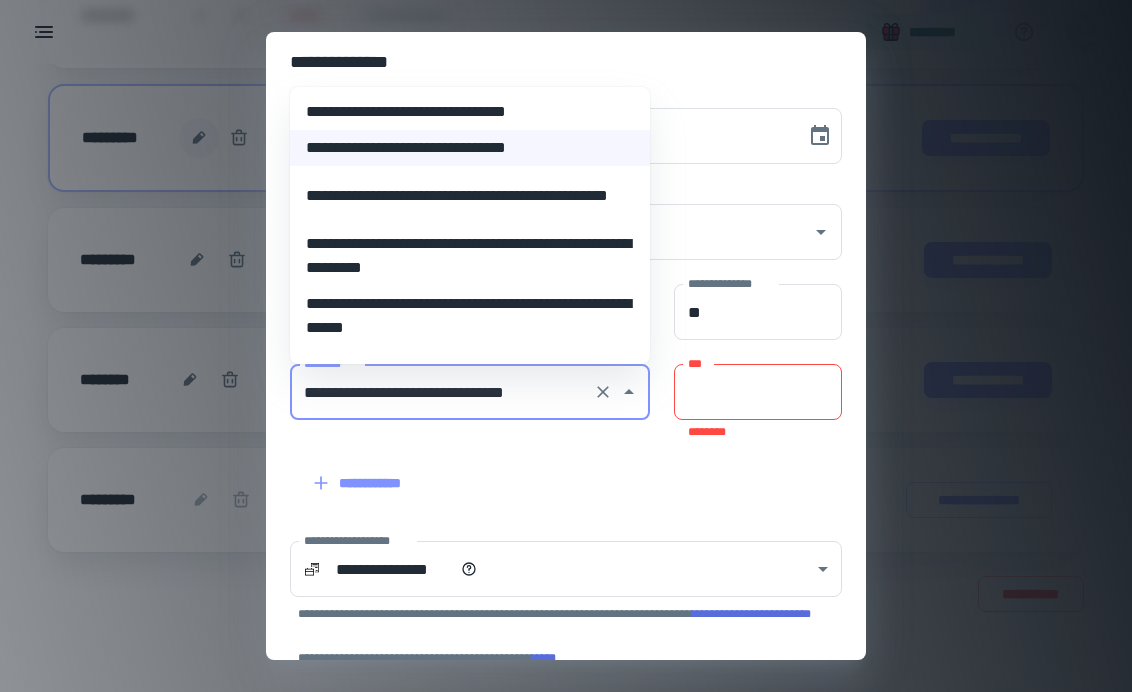 click on "**********" at bounding box center (470, 316) 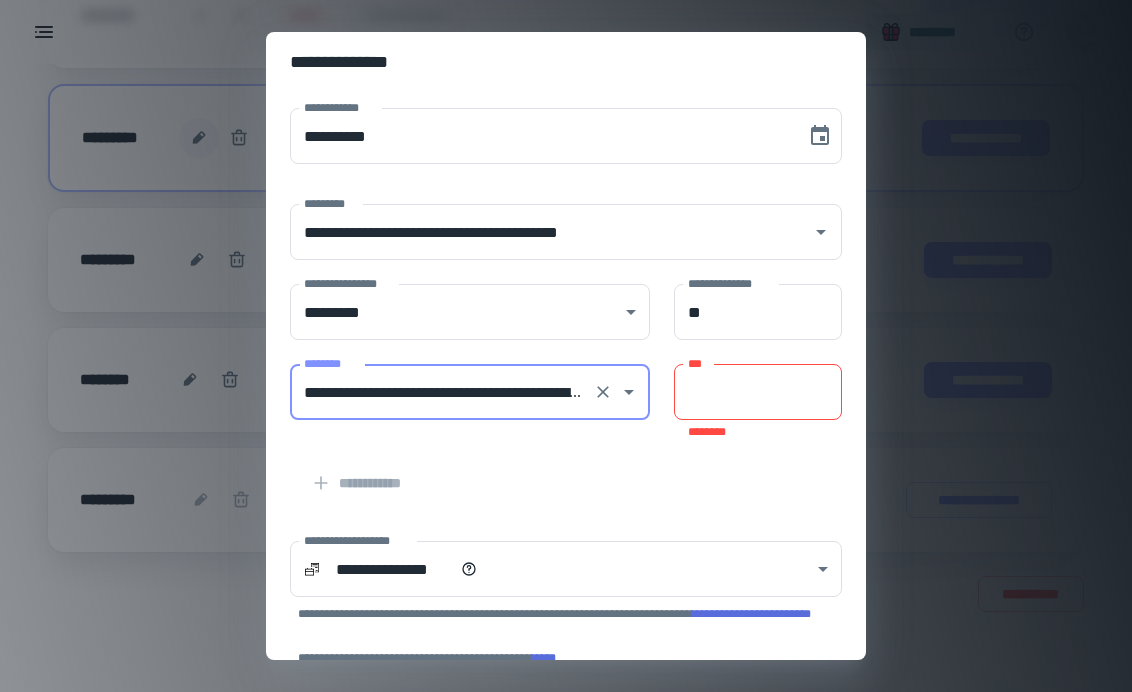 click on "***" at bounding box center [758, 392] 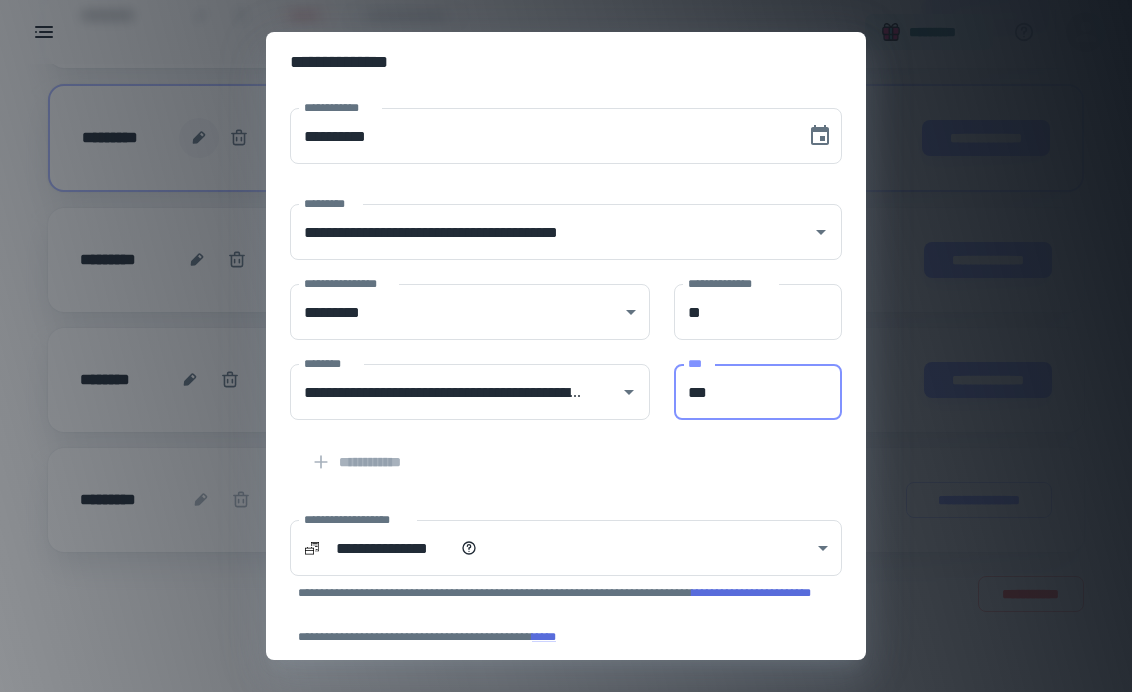 type on "***" 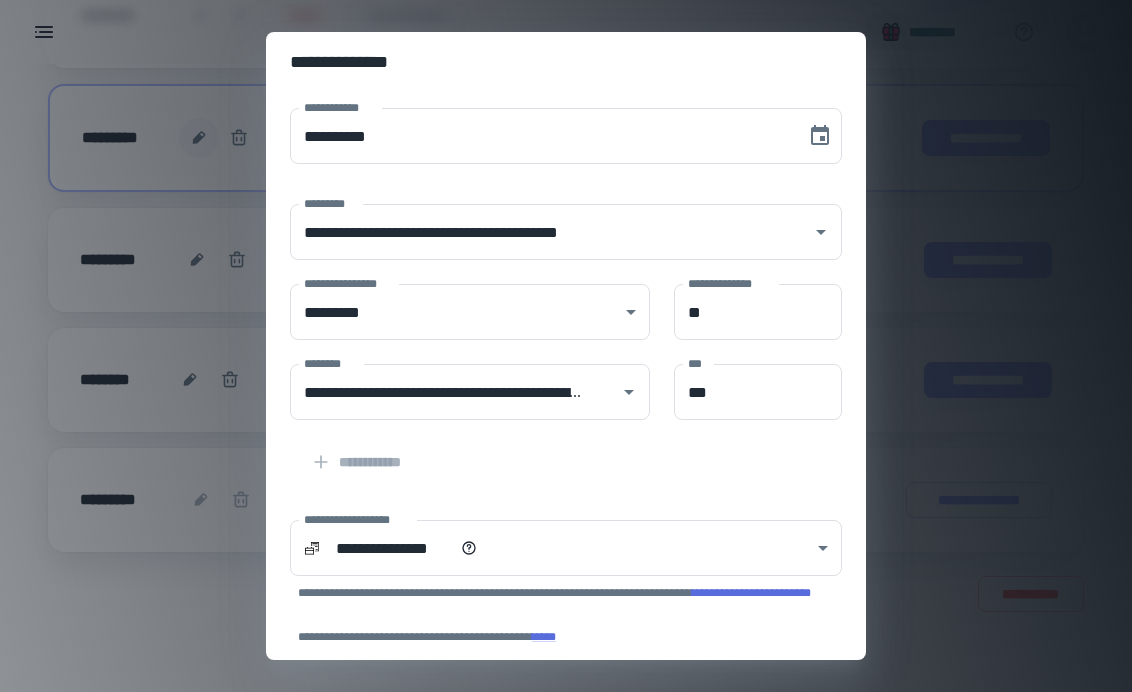 click on "**********" at bounding box center (554, 450) 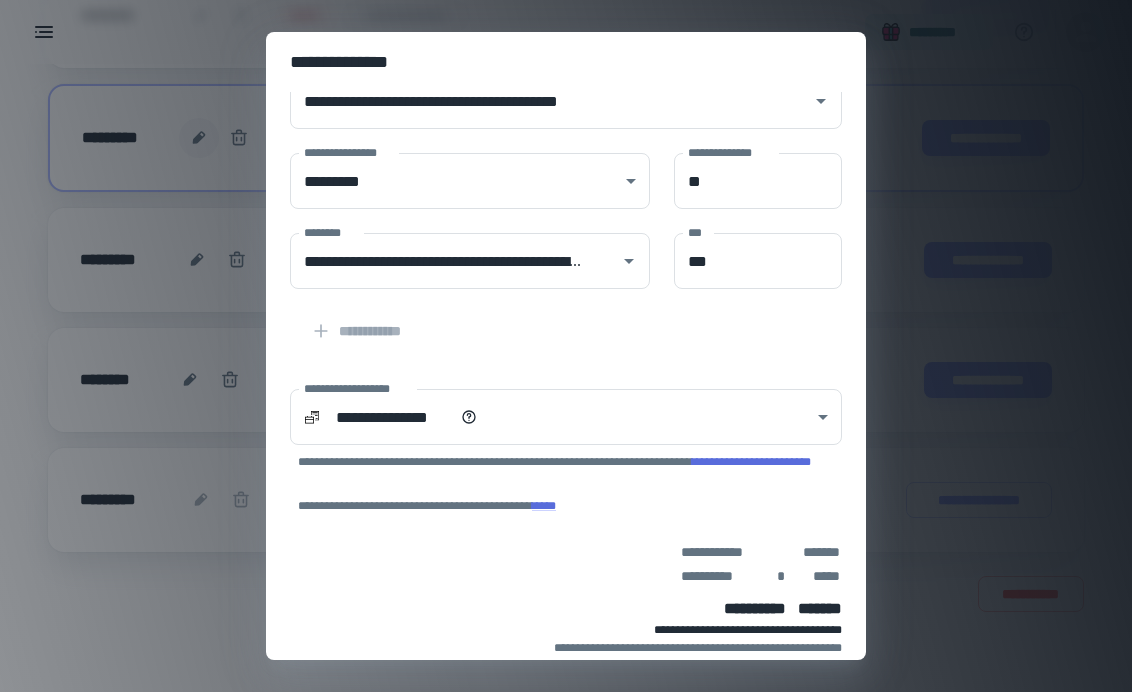 scroll, scrollTop: 134, scrollLeft: 0, axis: vertical 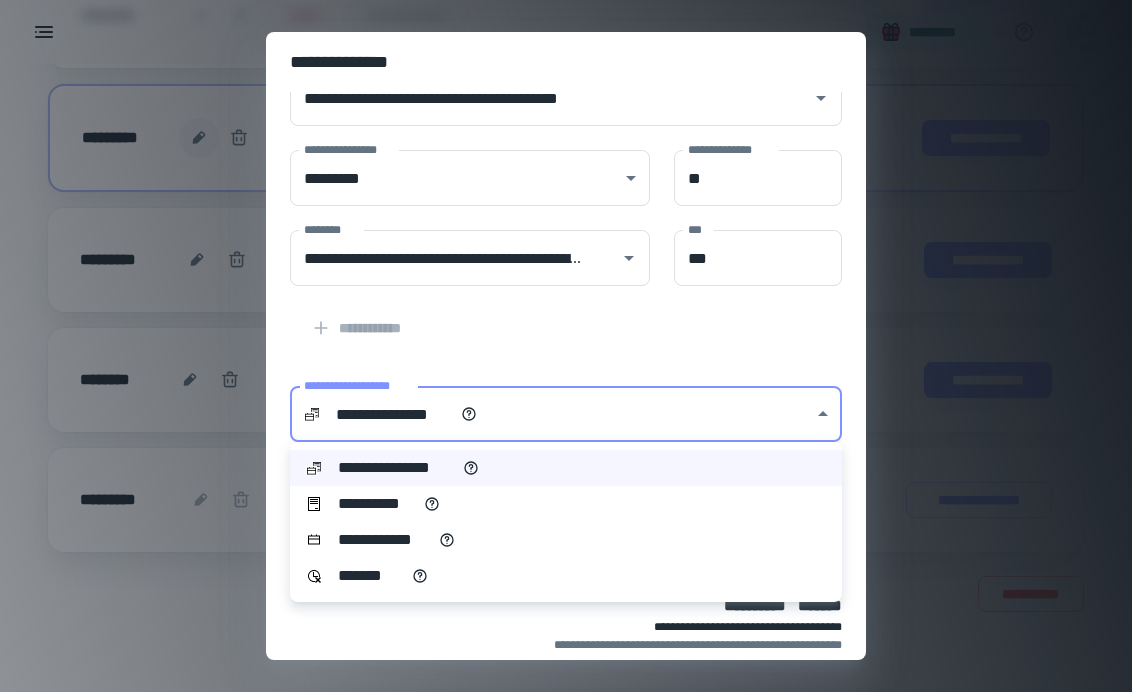 click on "**********" at bounding box center (566, -28) 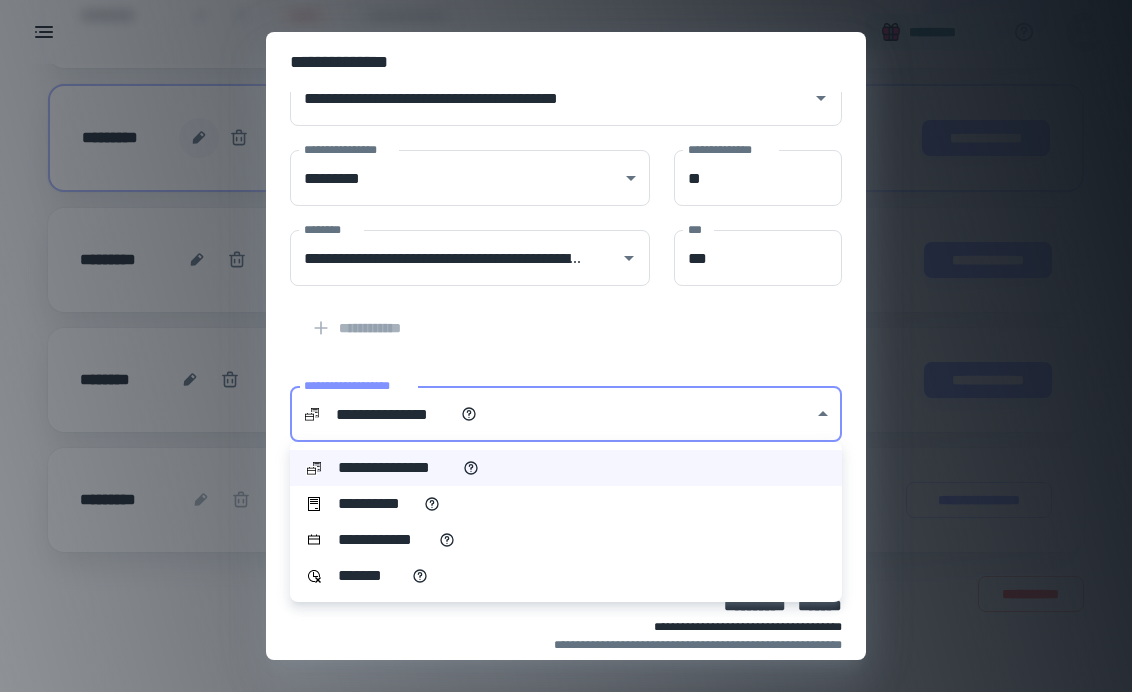 click on "**********" at bounding box center (566, 504) 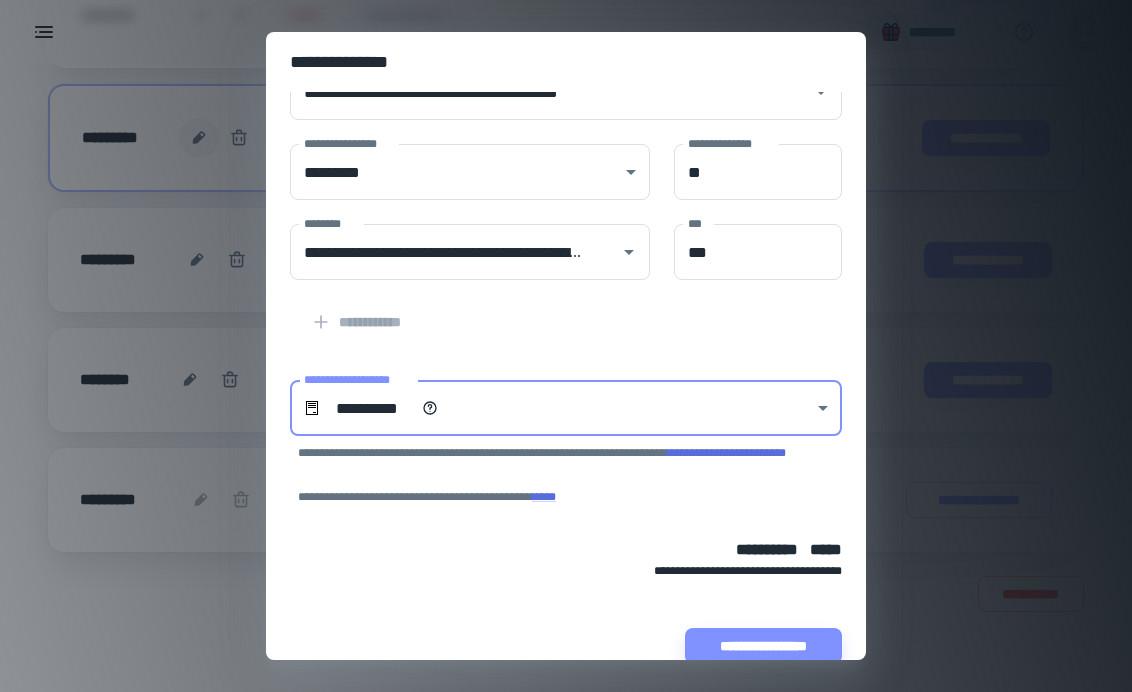 scroll, scrollTop: 164, scrollLeft: 0, axis: vertical 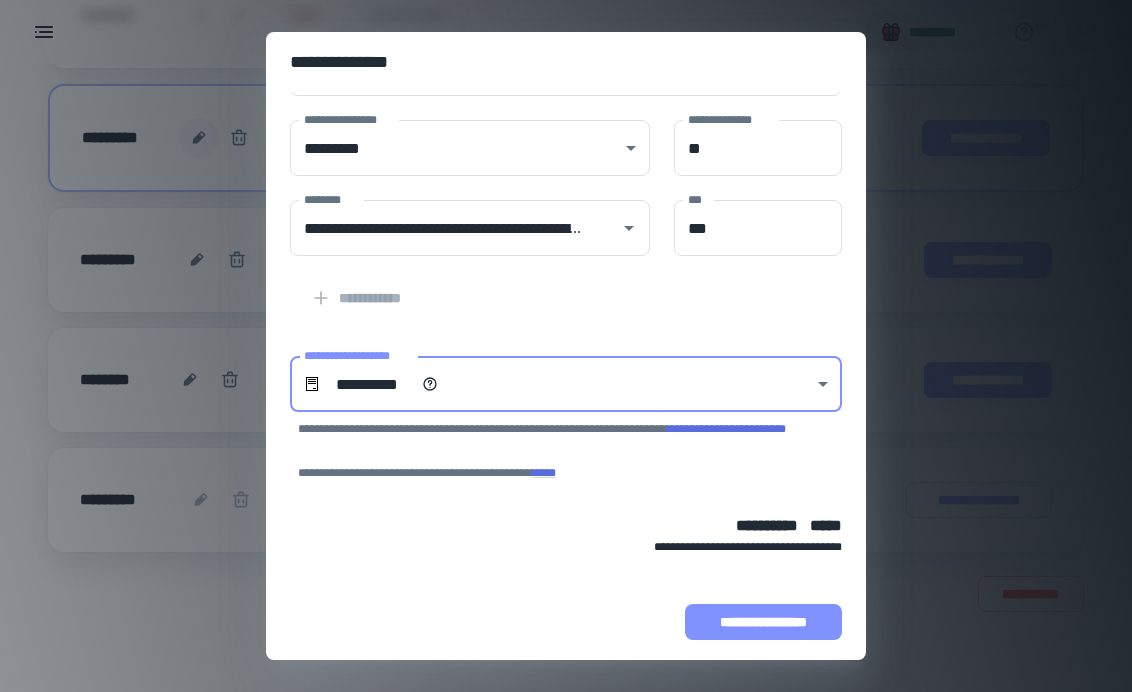 click on "**********" at bounding box center (763, 622) 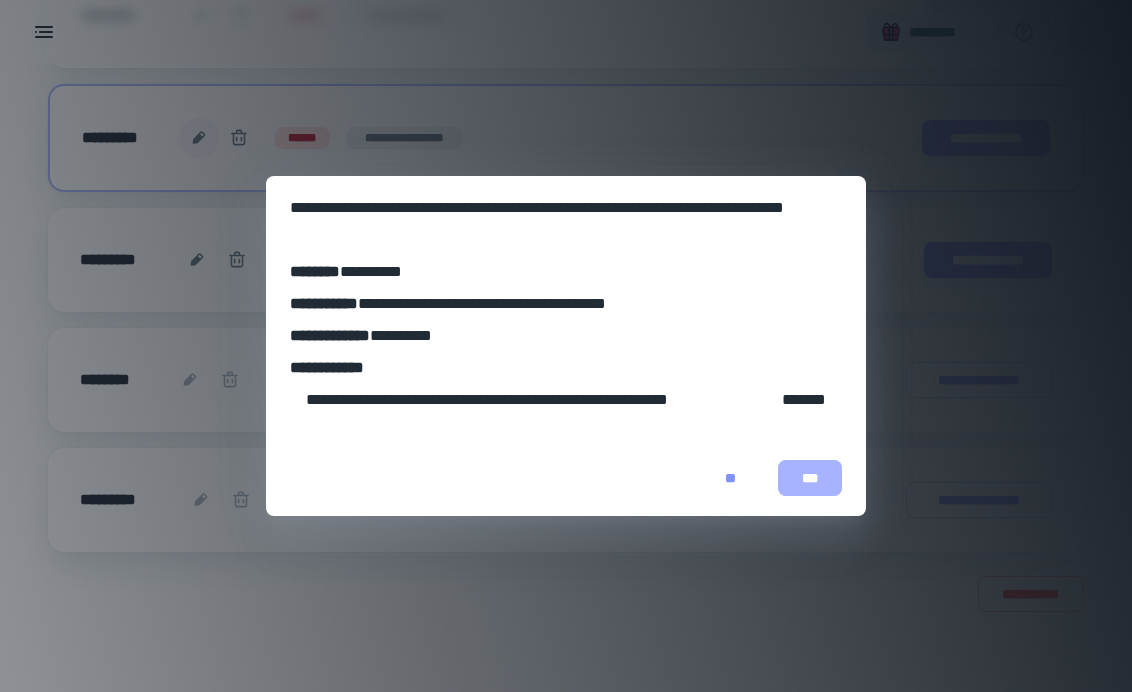 click on "***" at bounding box center (810, 478) 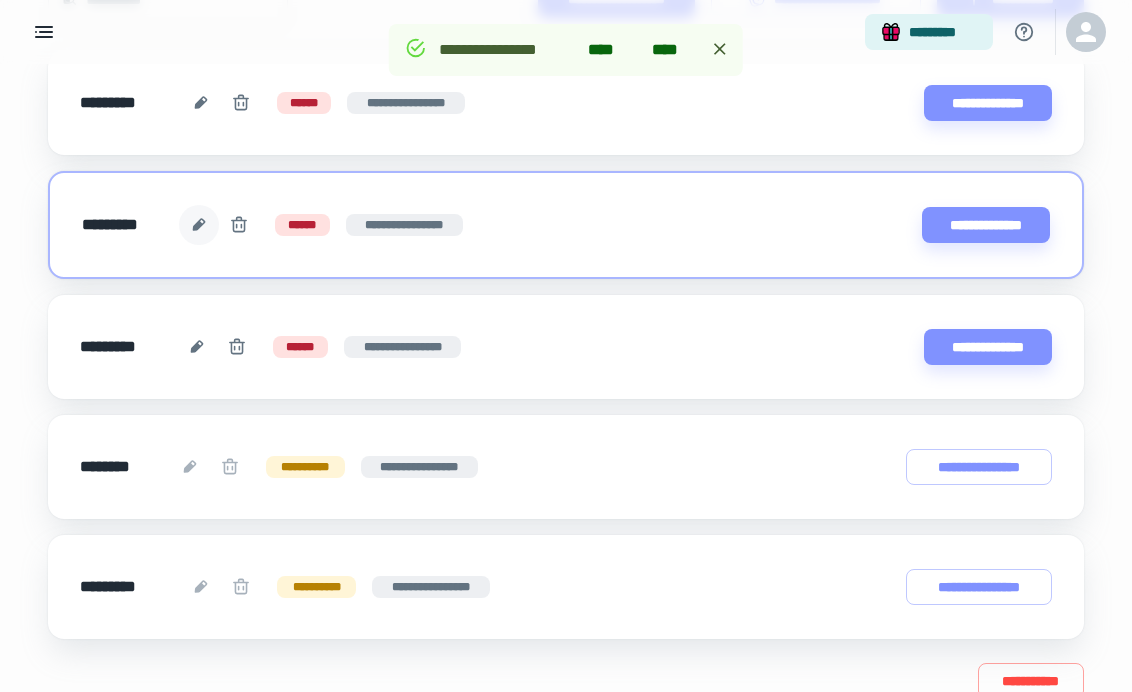 scroll, scrollTop: 286, scrollLeft: 0, axis: vertical 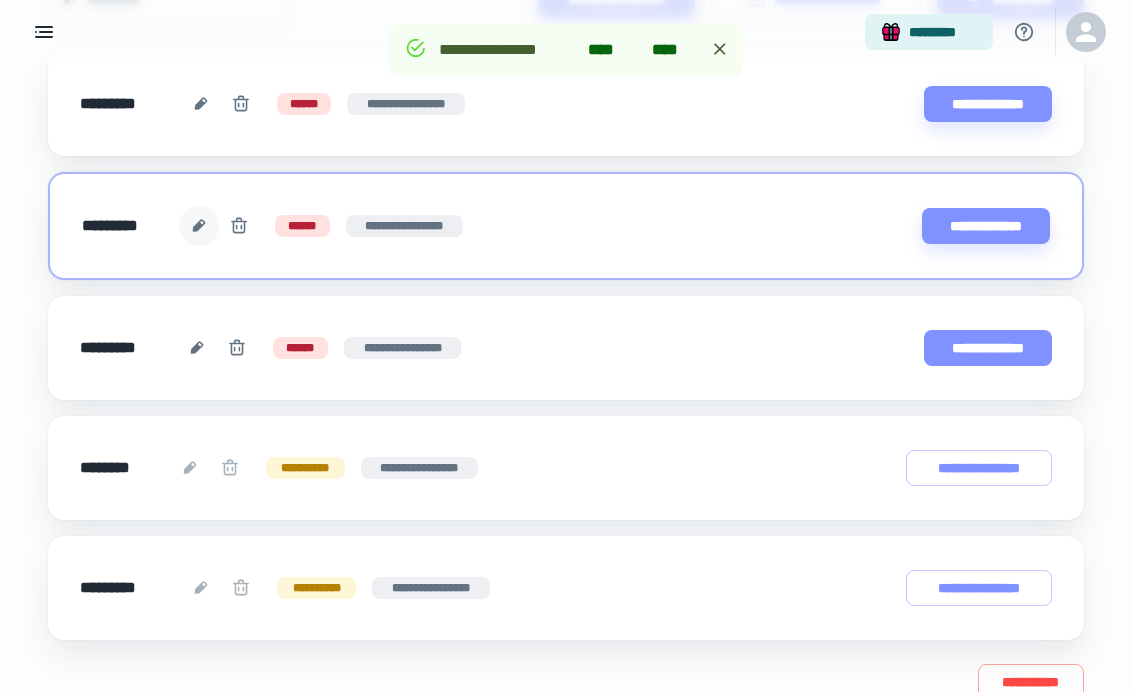 click on "**********" at bounding box center (988, 348) 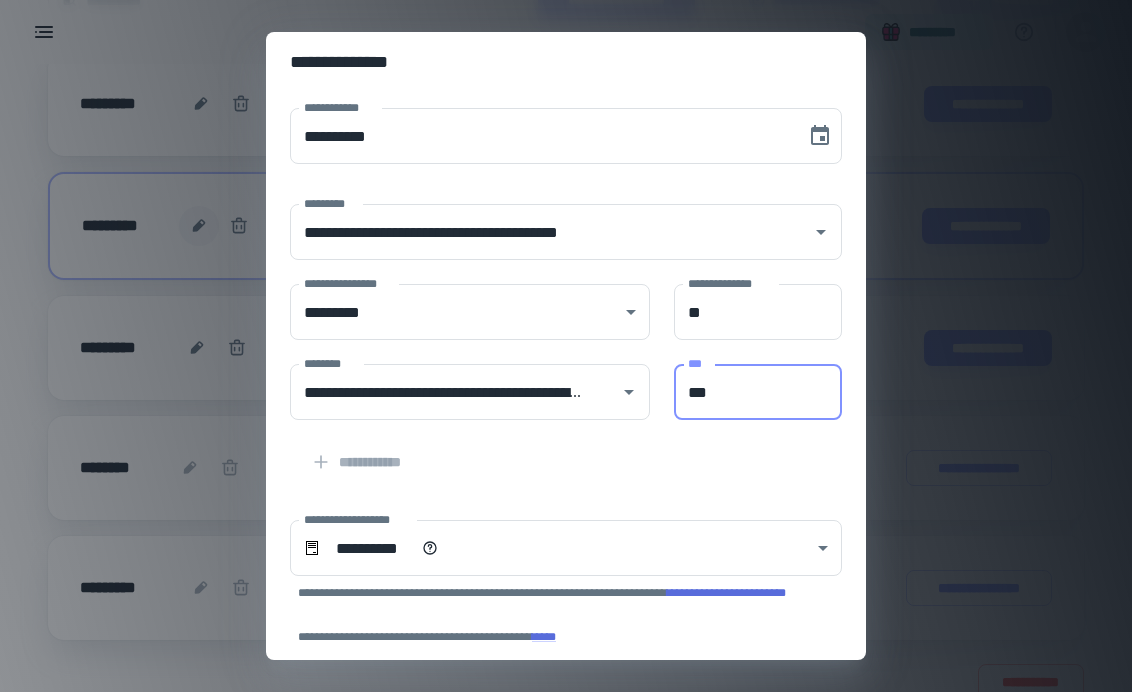 drag, startPoint x: 732, startPoint y: 389, endPoint x: 673, endPoint y: 389, distance: 59 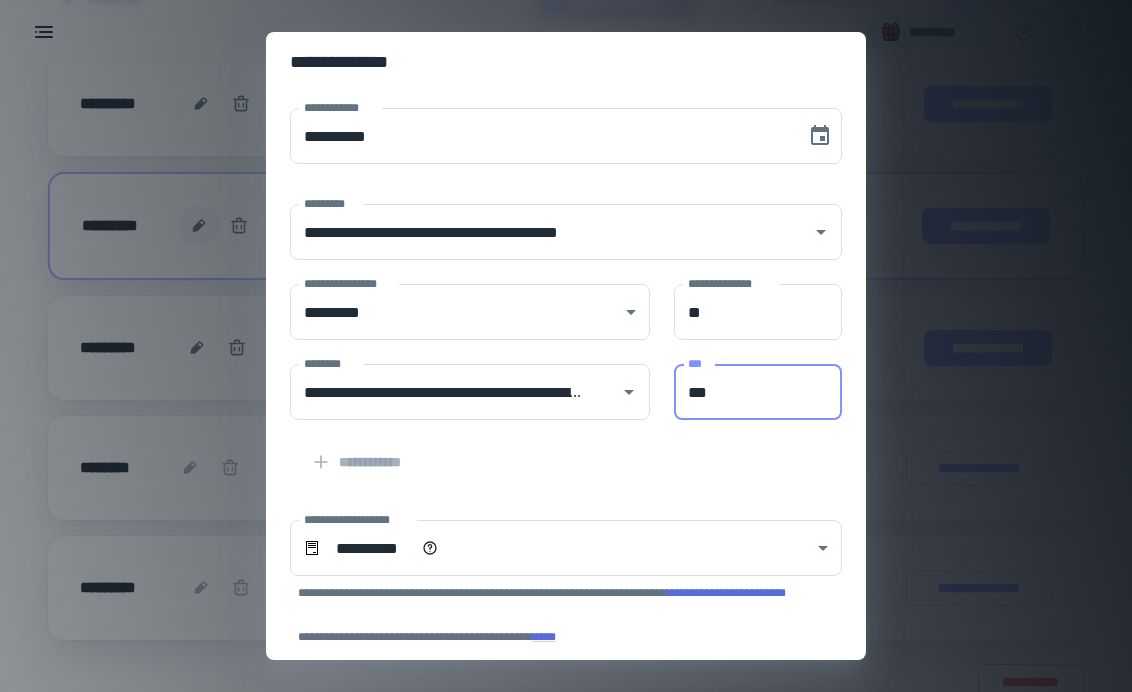 type on "***" 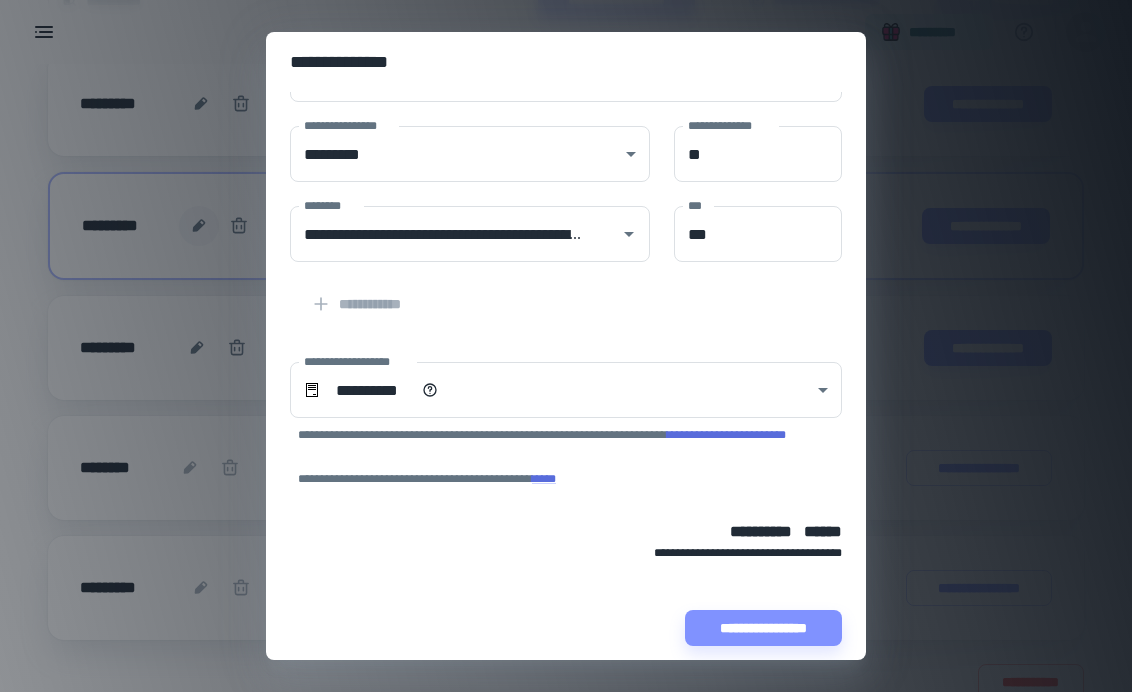 scroll, scrollTop: 164, scrollLeft: 0, axis: vertical 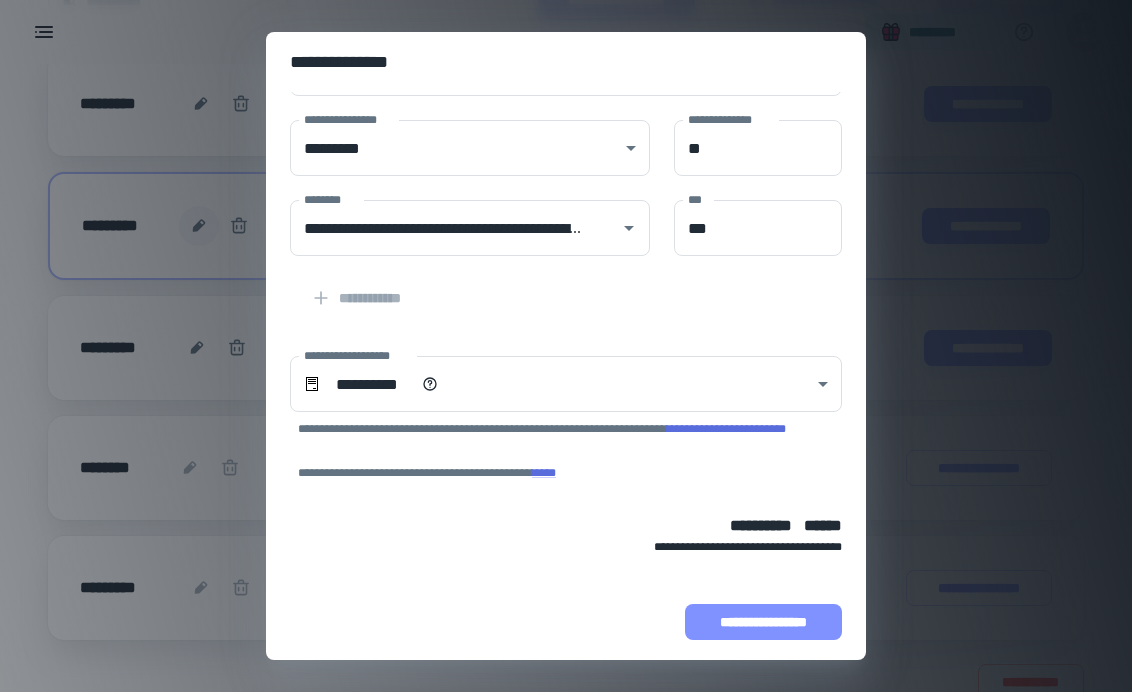 click on "**********" at bounding box center [763, 622] 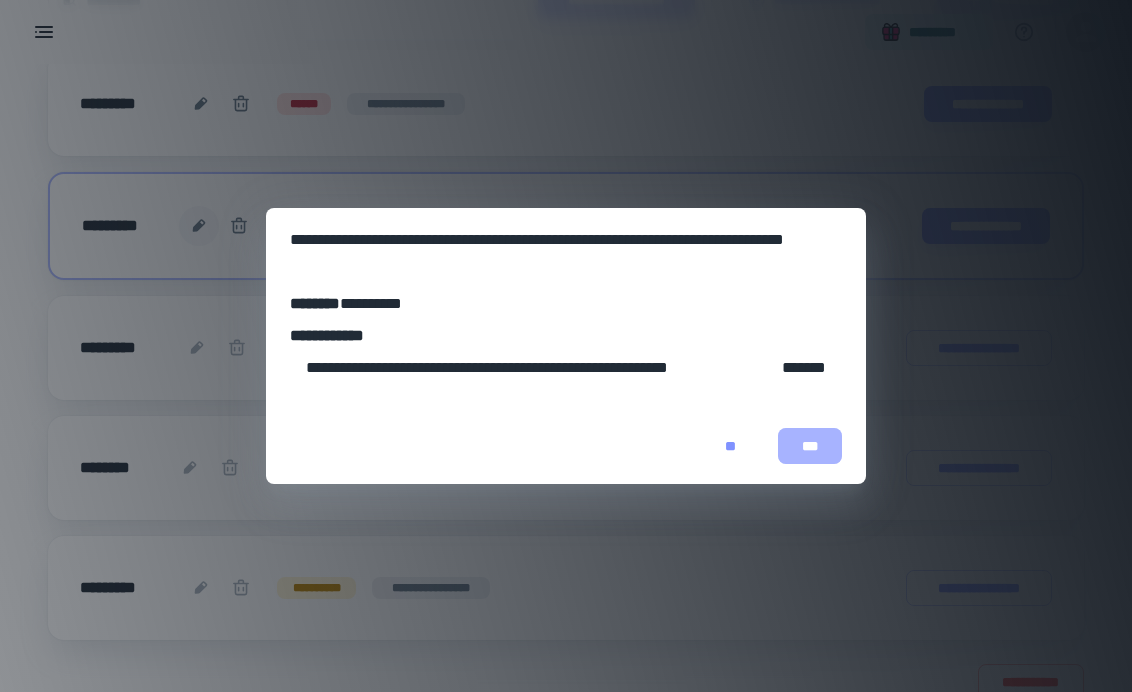 click on "***" at bounding box center (810, 446) 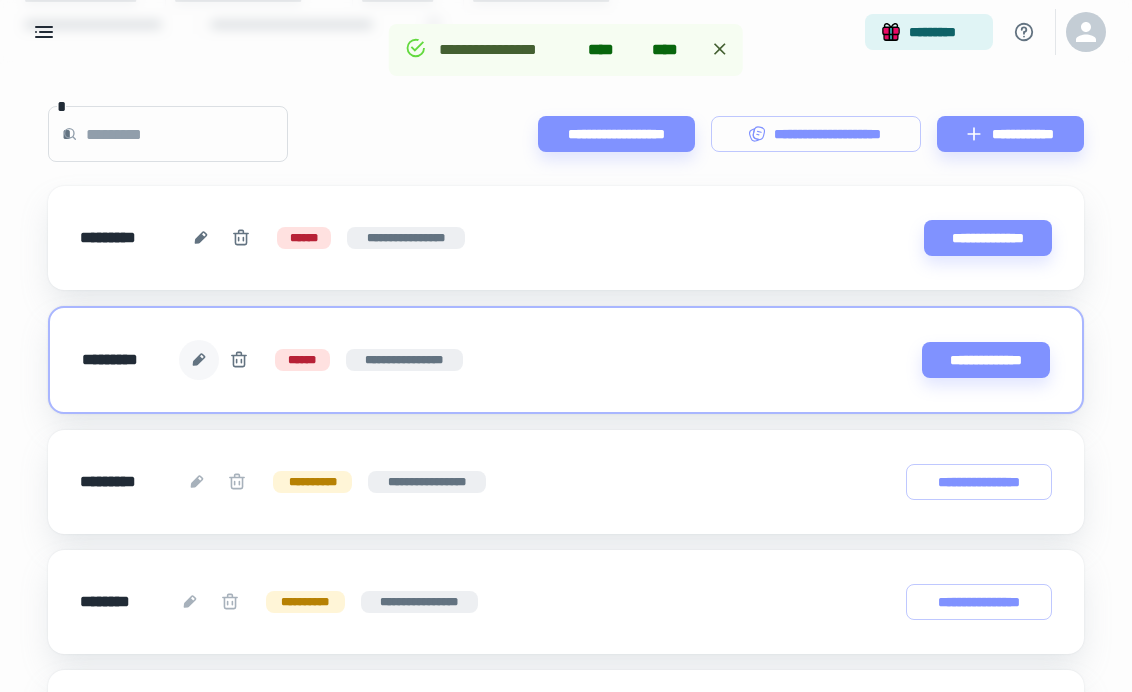 scroll, scrollTop: 151, scrollLeft: 0, axis: vertical 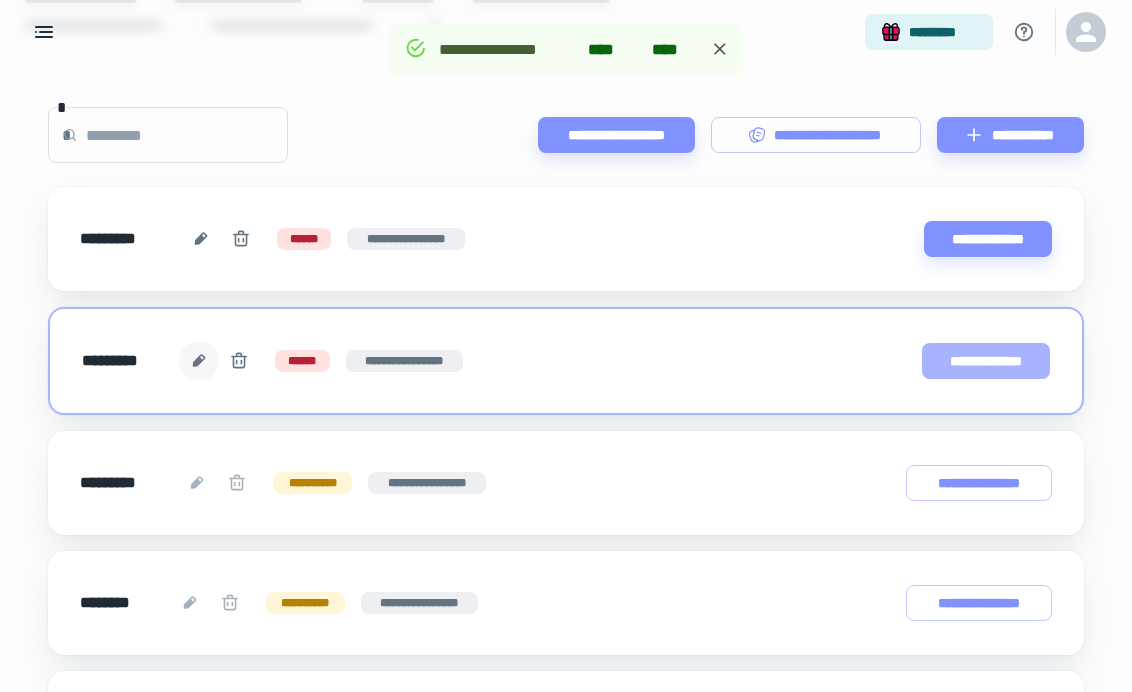 click on "**********" at bounding box center (986, 361) 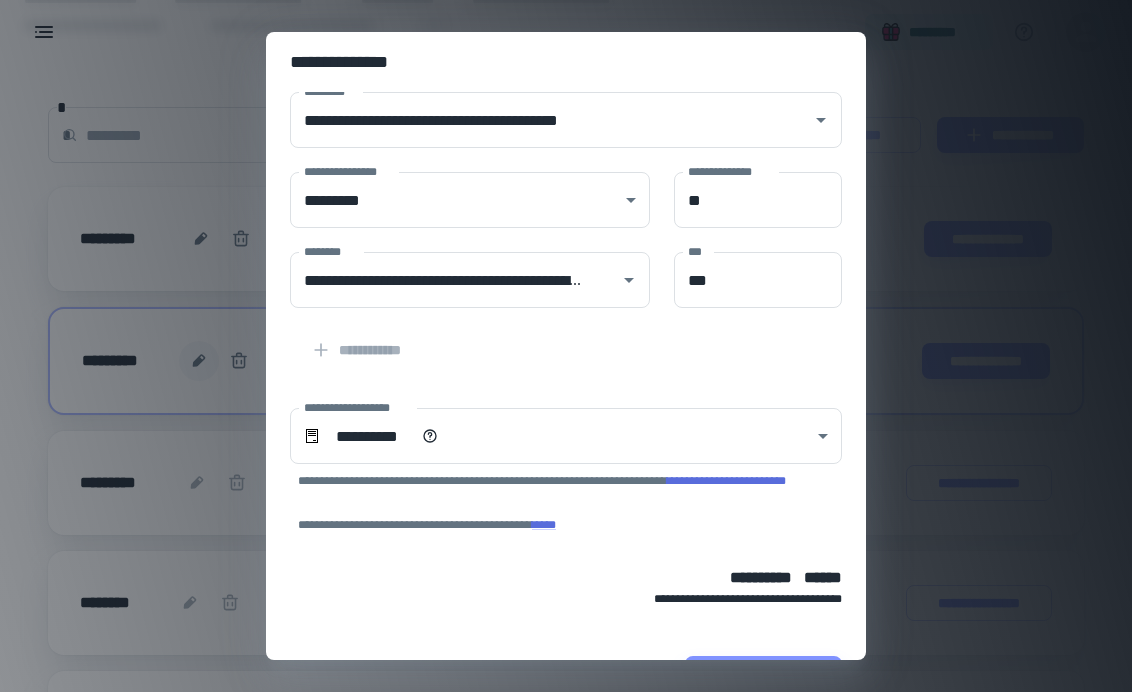 scroll, scrollTop: 164, scrollLeft: 0, axis: vertical 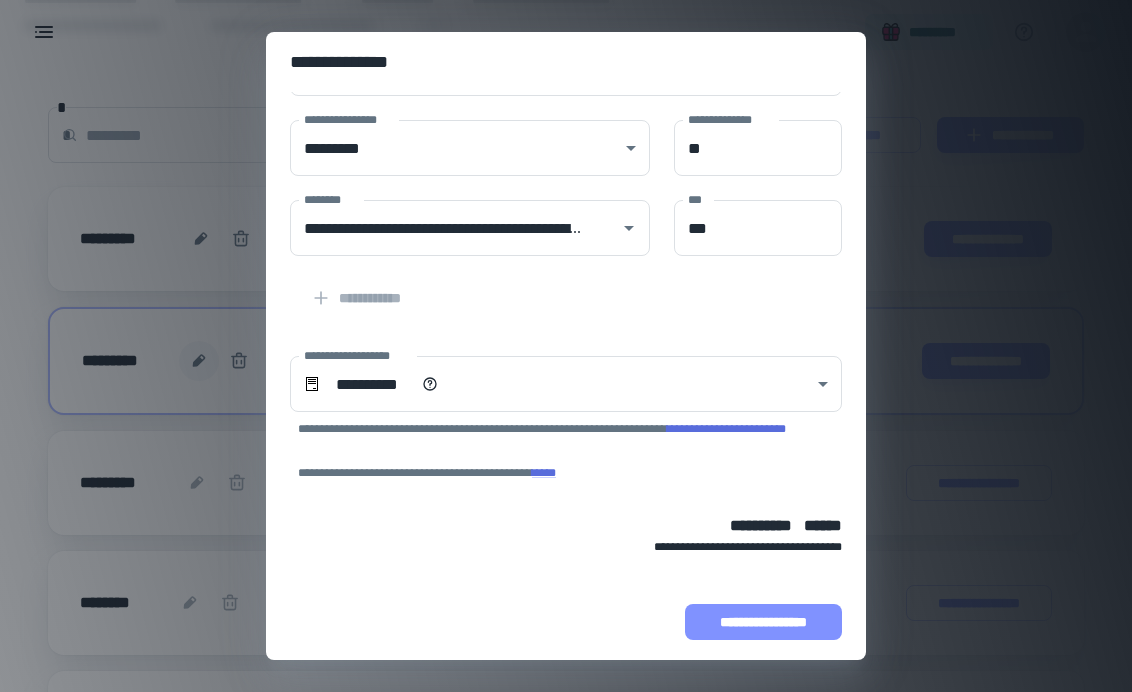 click on "**********" at bounding box center (763, 622) 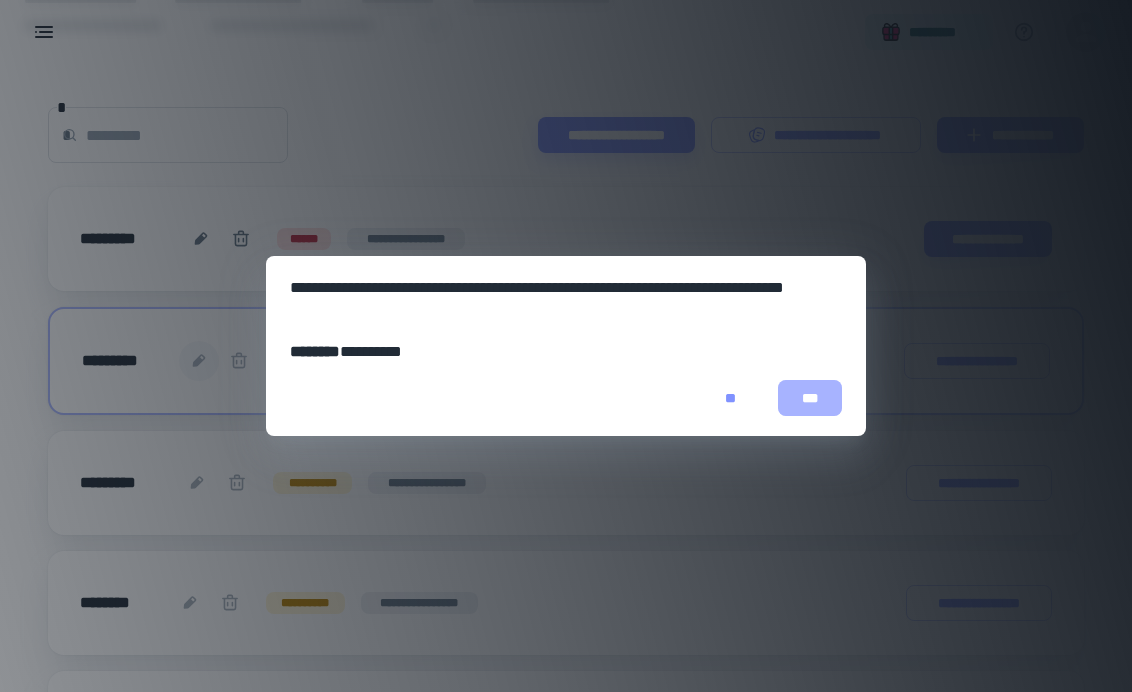 click on "***" at bounding box center [810, 398] 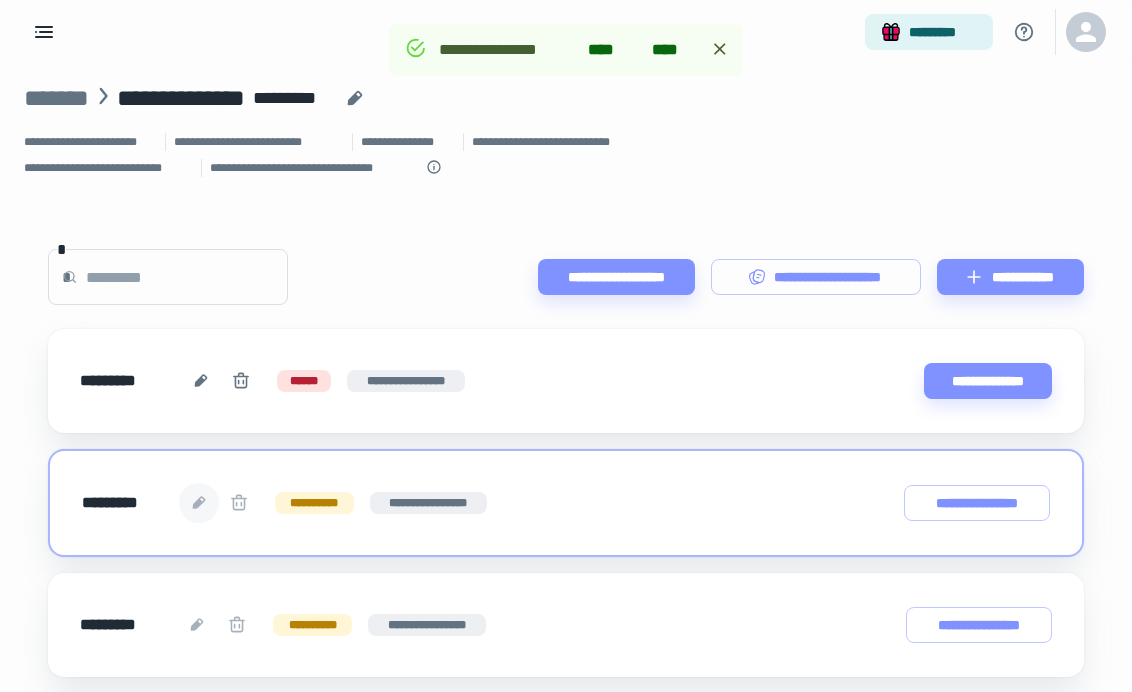 scroll, scrollTop: 0, scrollLeft: 0, axis: both 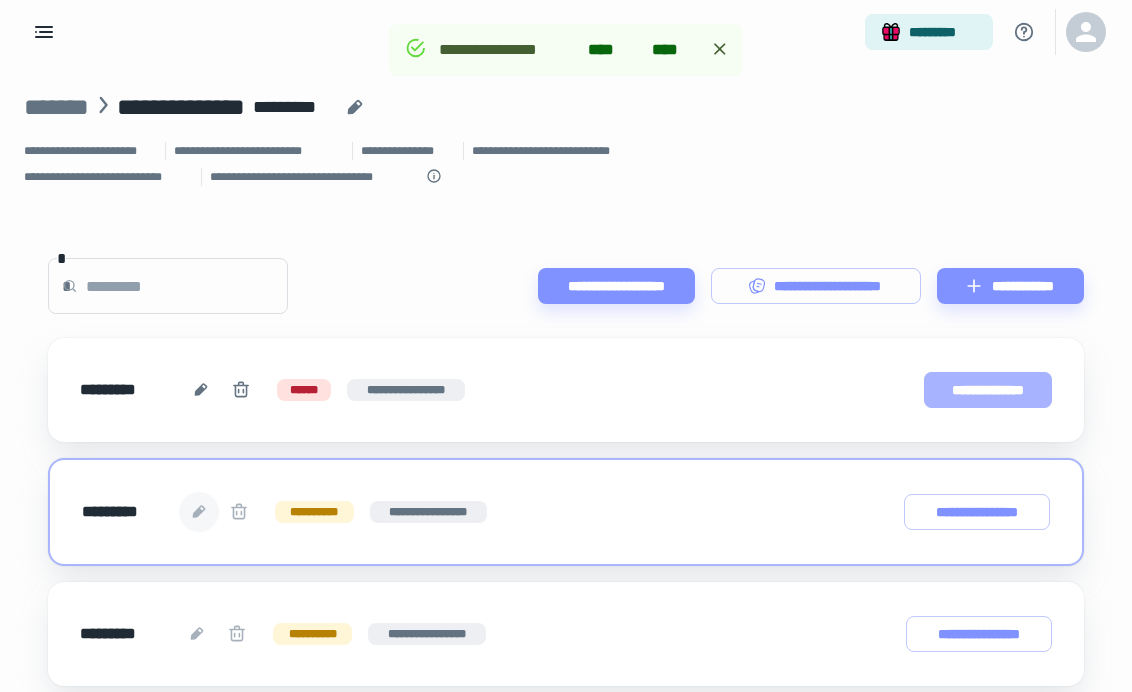 click on "**********" at bounding box center [988, 390] 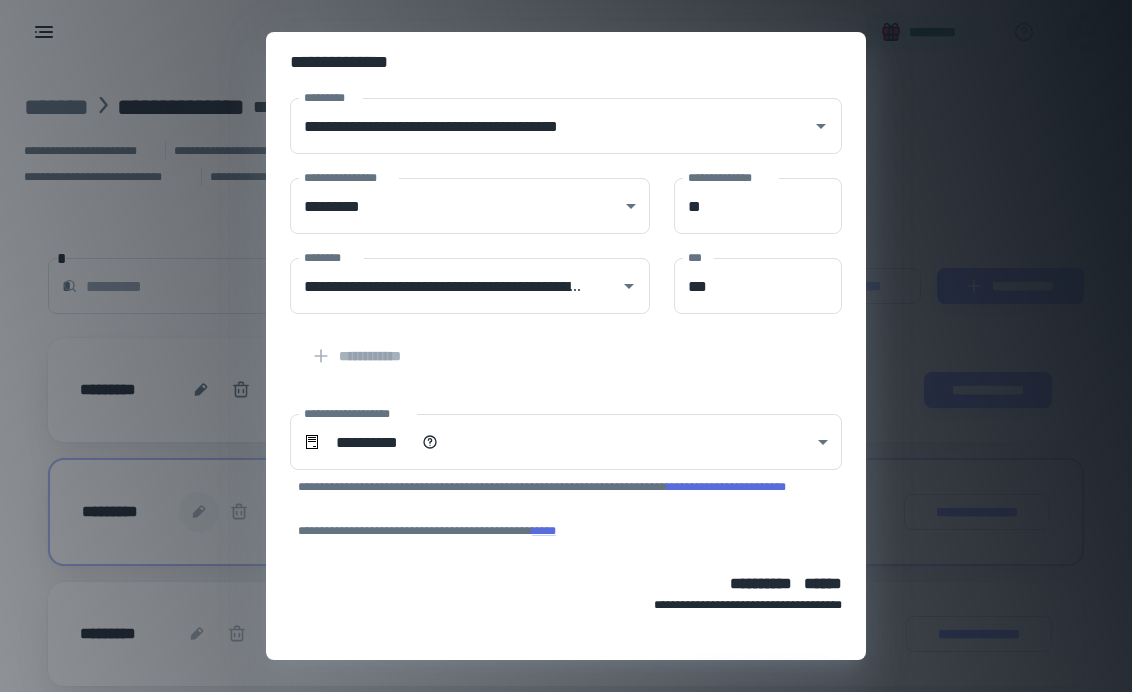 scroll, scrollTop: 164, scrollLeft: 0, axis: vertical 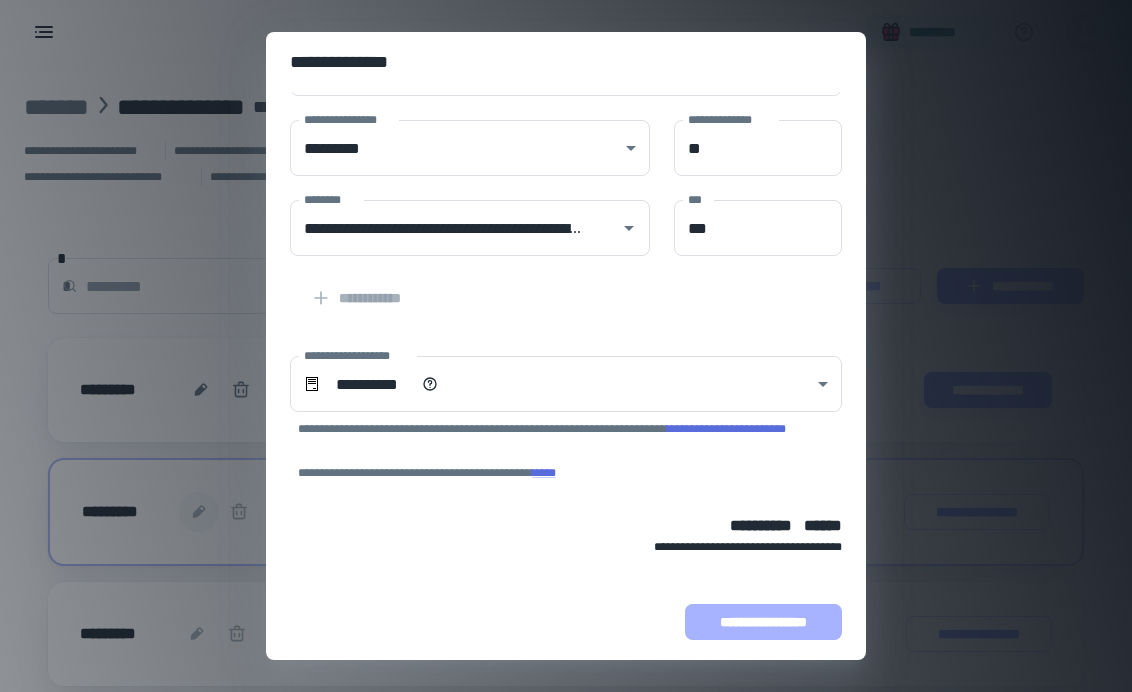 click on "**********" at bounding box center [763, 622] 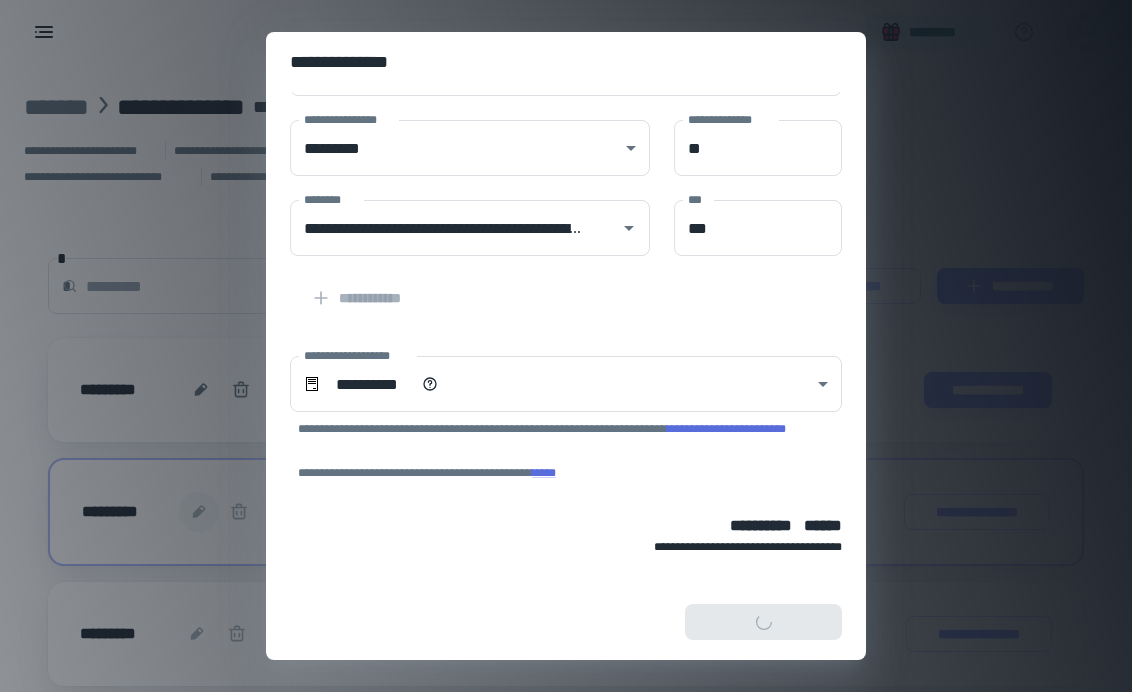 scroll, scrollTop: 290, scrollLeft: 0, axis: vertical 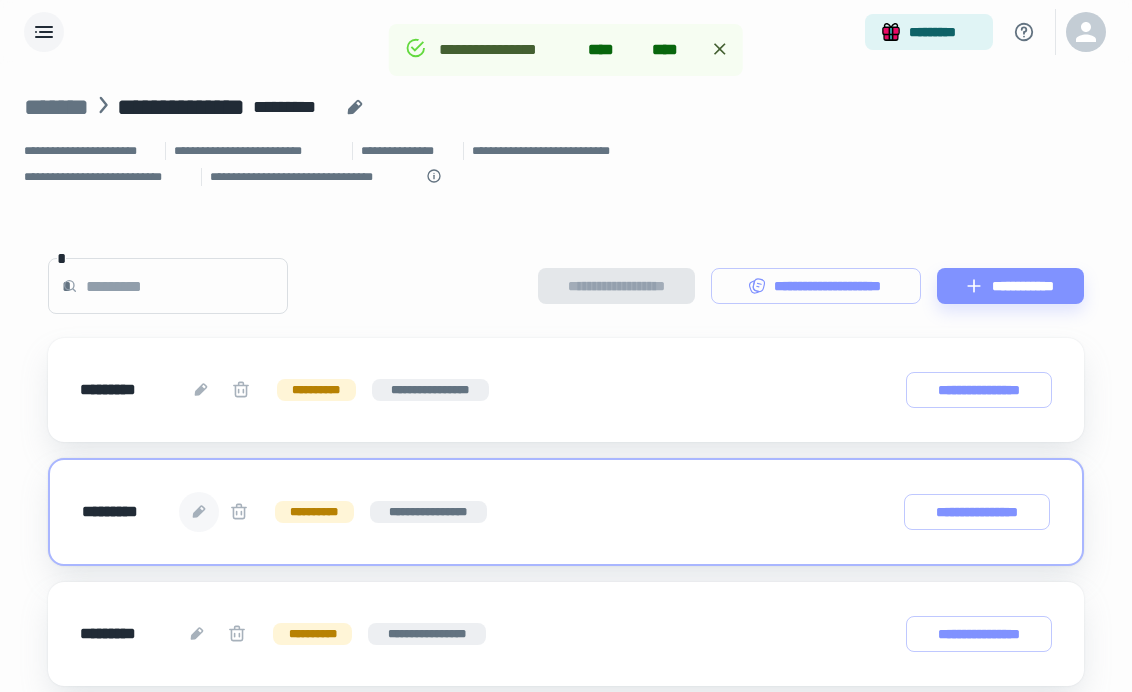 click 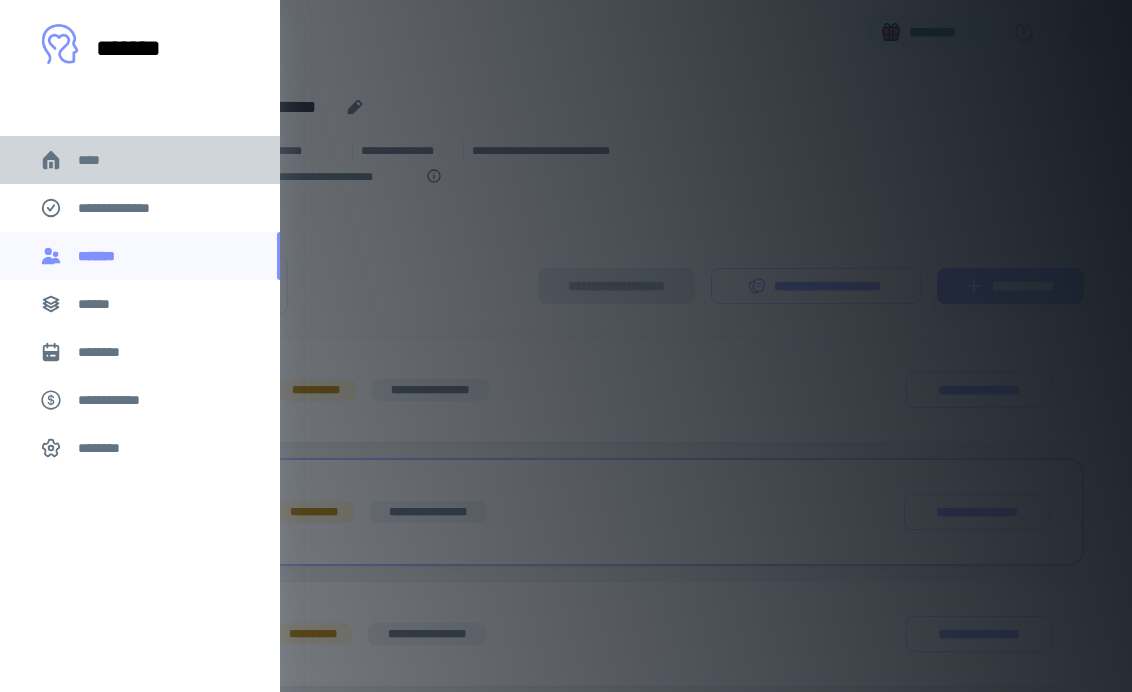 click on "****" at bounding box center (140, 160) 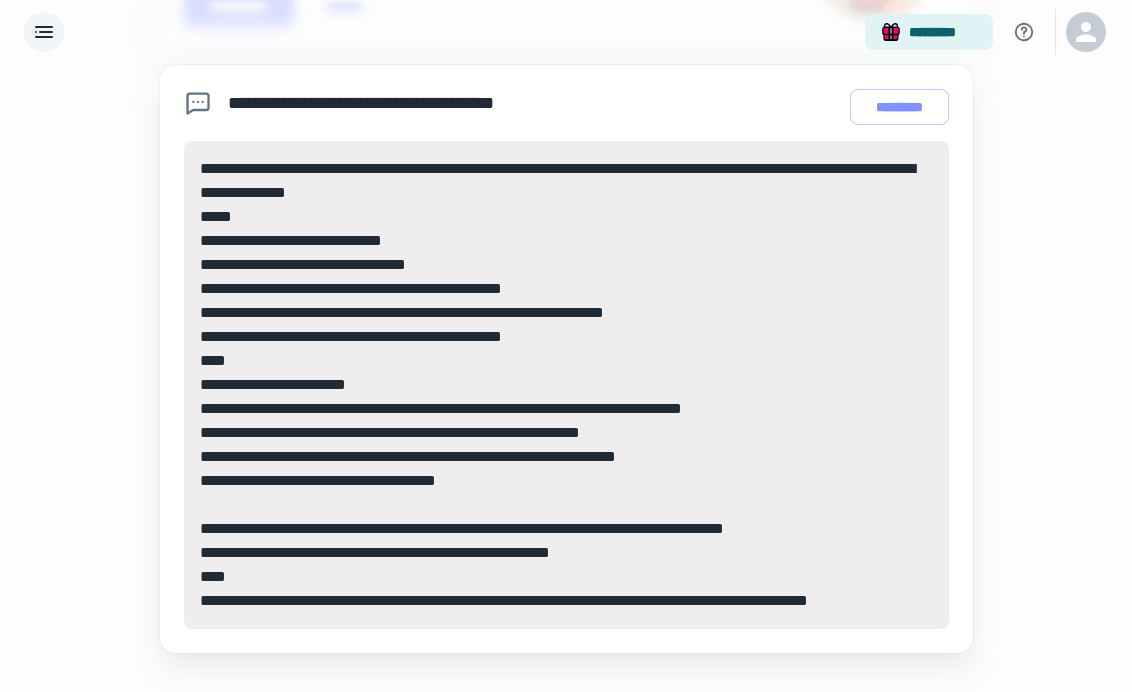 scroll, scrollTop: 656, scrollLeft: 0, axis: vertical 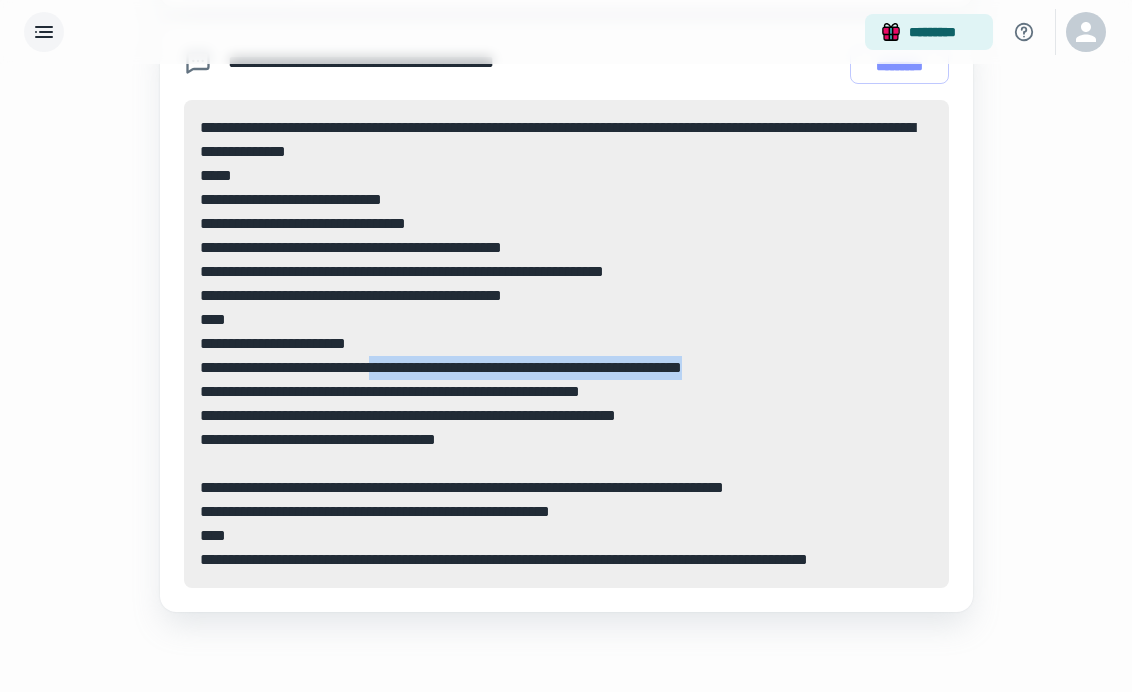drag, startPoint x: 792, startPoint y: 368, endPoint x: 369, endPoint y: 378, distance: 423.1182 